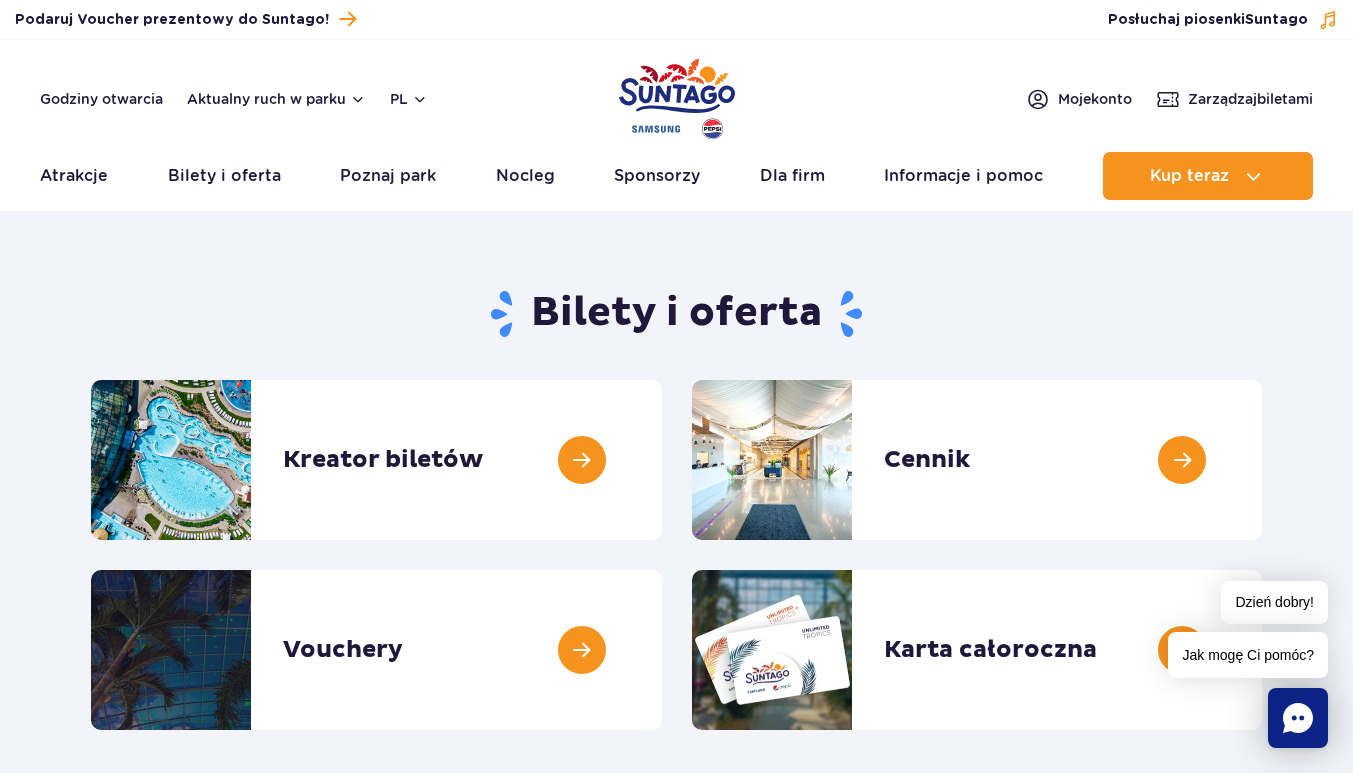 scroll, scrollTop: 0, scrollLeft: 0, axis: both 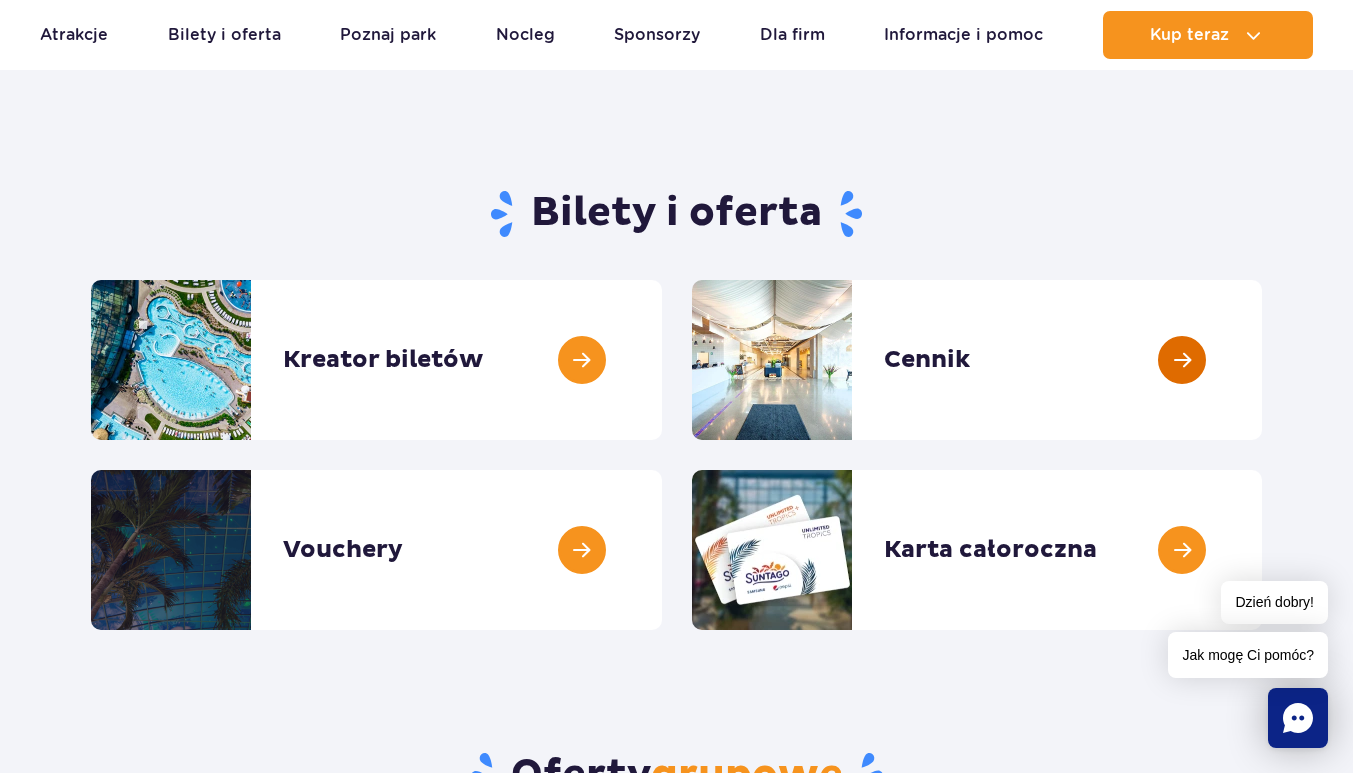 click at bounding box center [1262, 360] 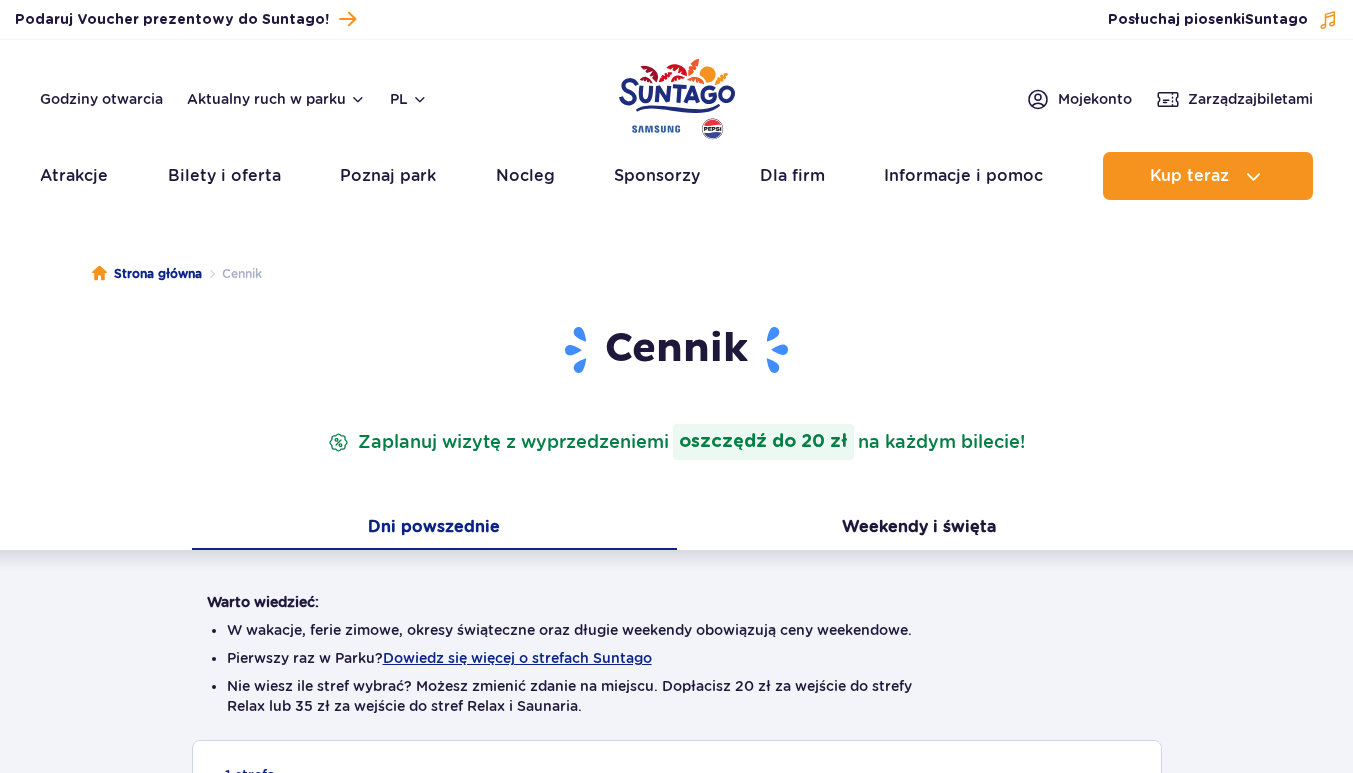 scroll, scrollTop: 60, scrollLeft: 0, axis: vertical 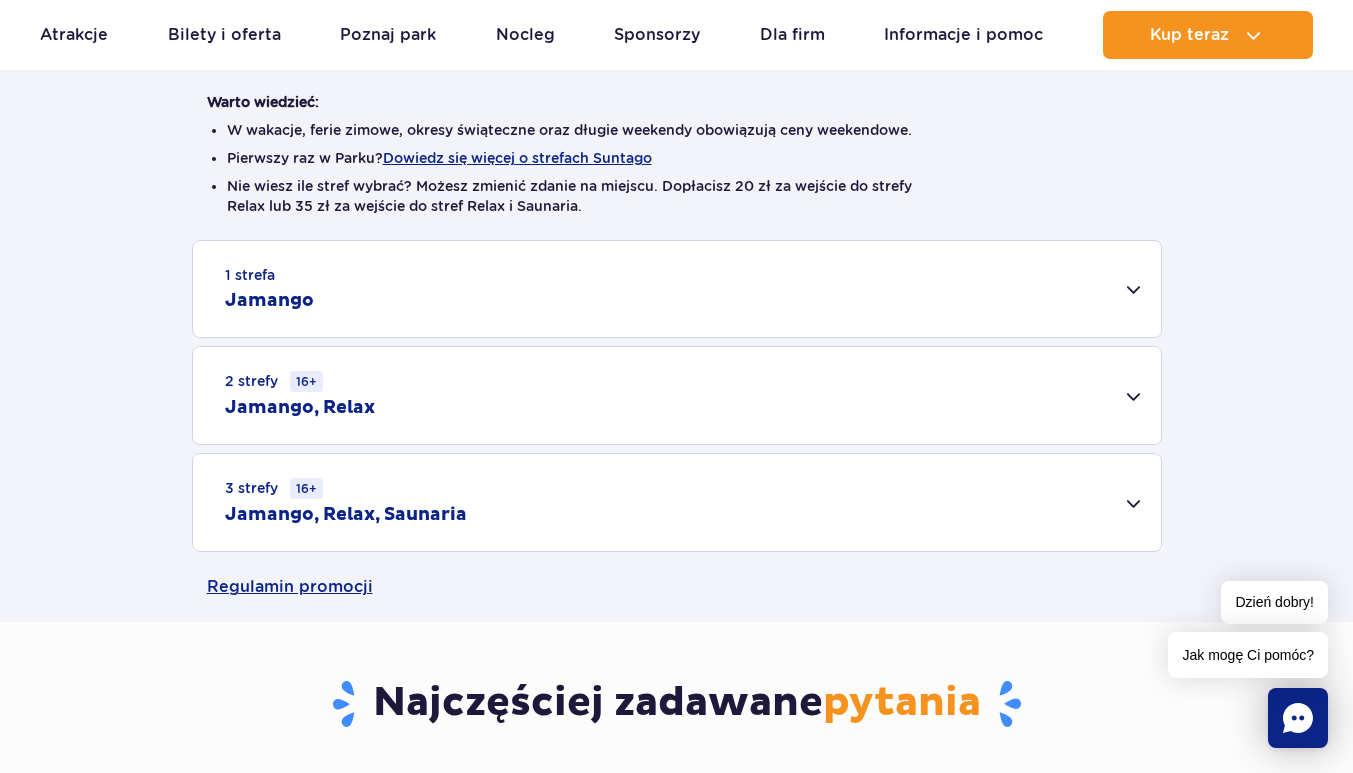 click on "2 strefy  16+
Jamango, Relax" at bounding box center (677, 395) 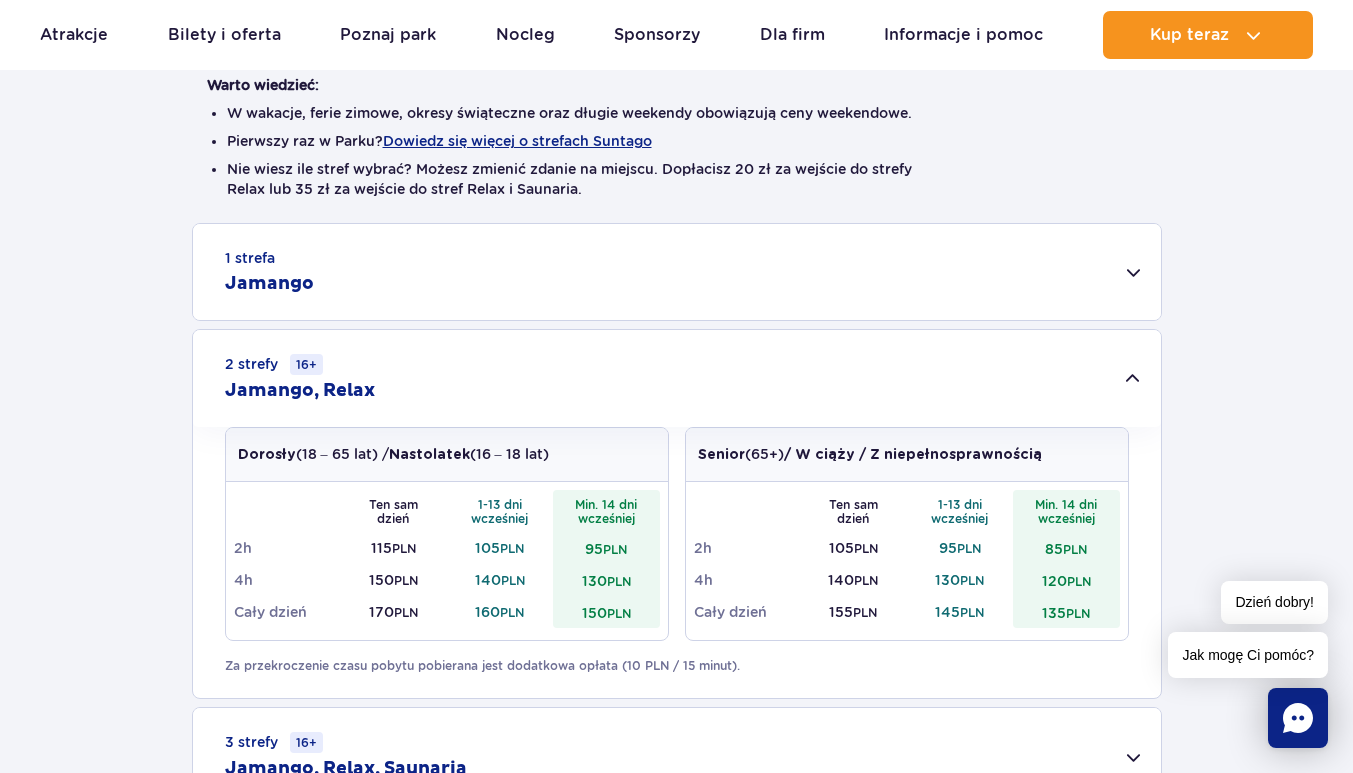 scroll, scrollTop: 500, scrollLeft: 0, axis: vertical 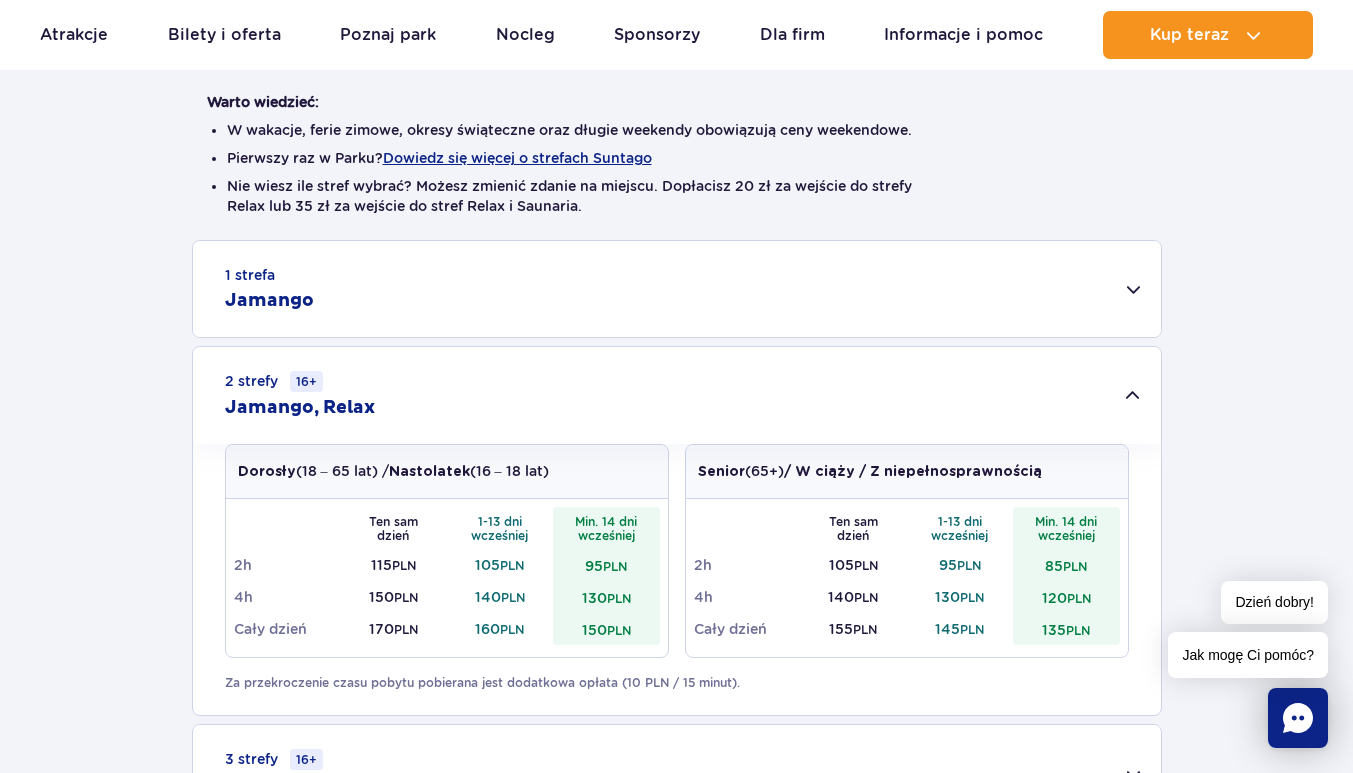 click on "1 strefa
Jamango" at bounding box center (677, 289) 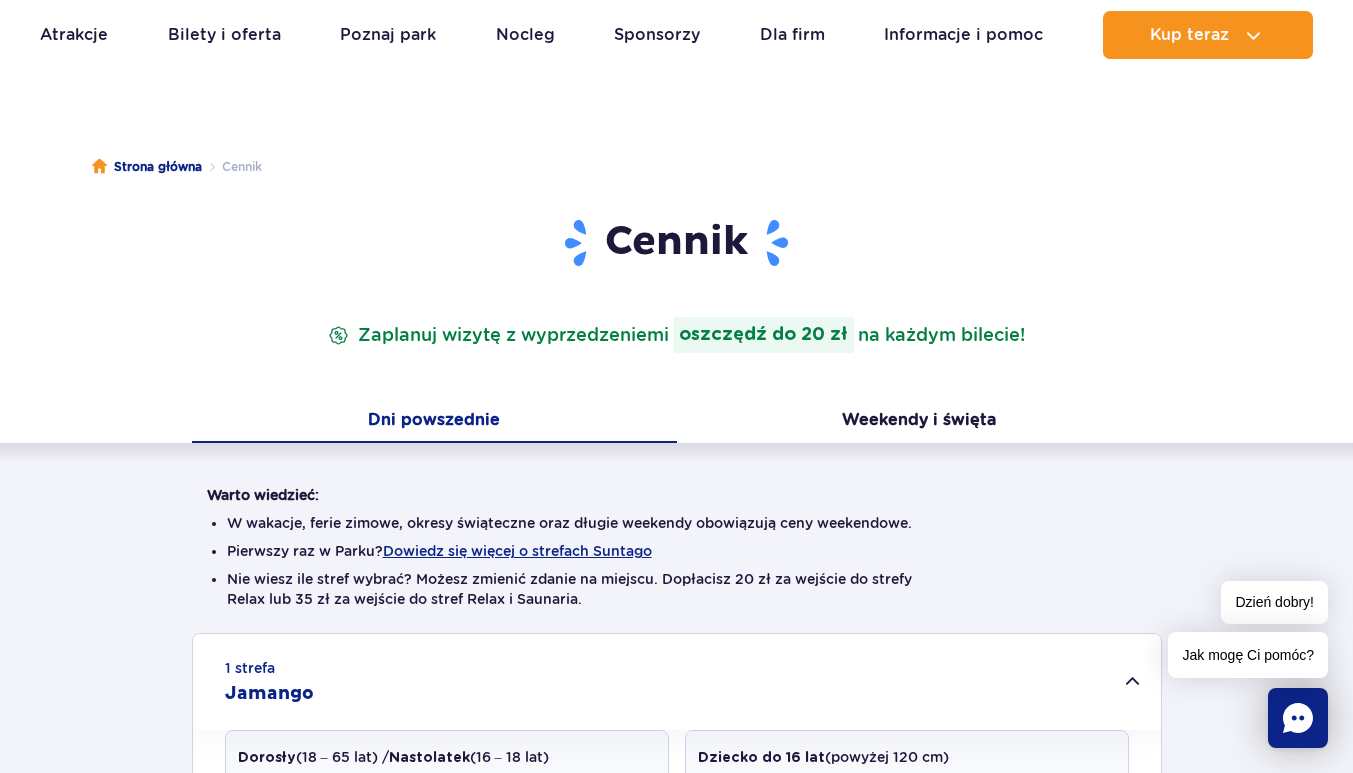 scroll, scrollTop: 100, scrollLeft: 0, axis: vertical 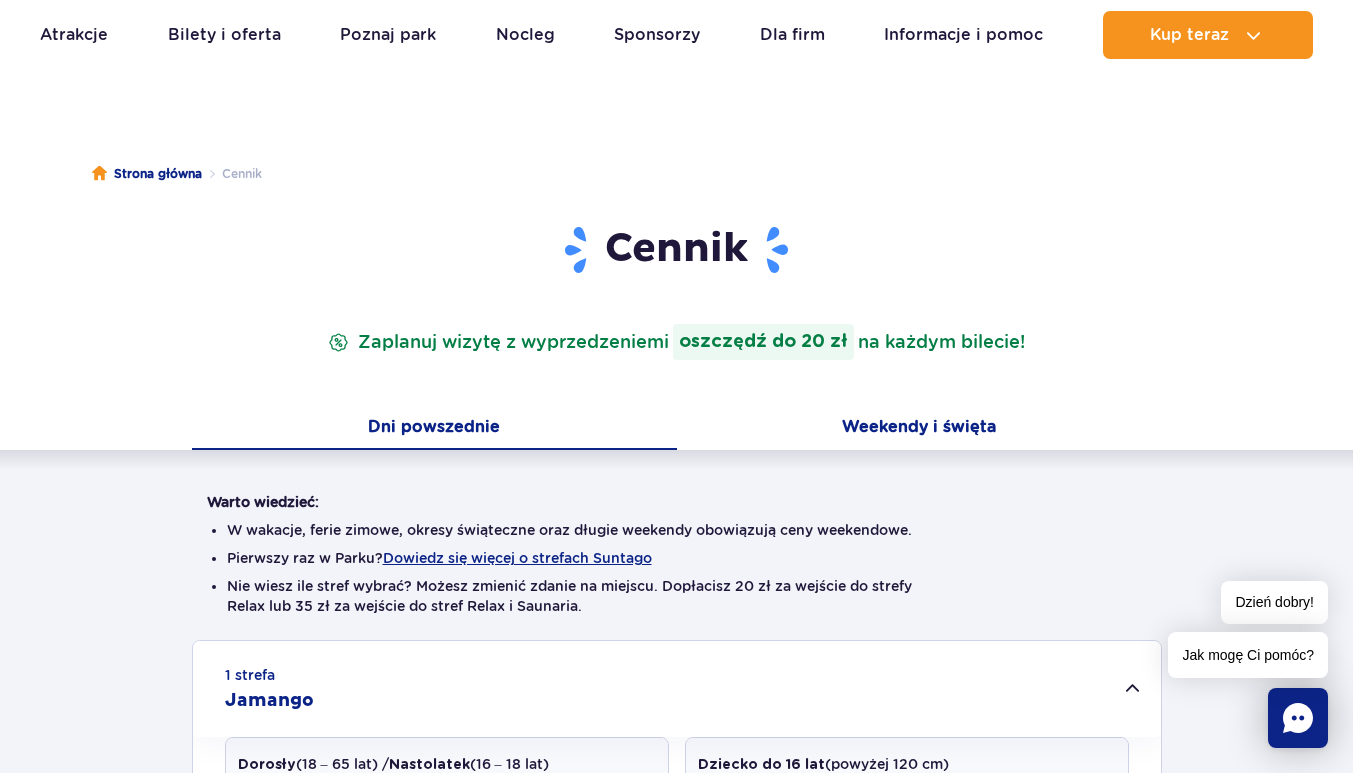click on "Weekendy i święta" at bounding box center (919, 429) 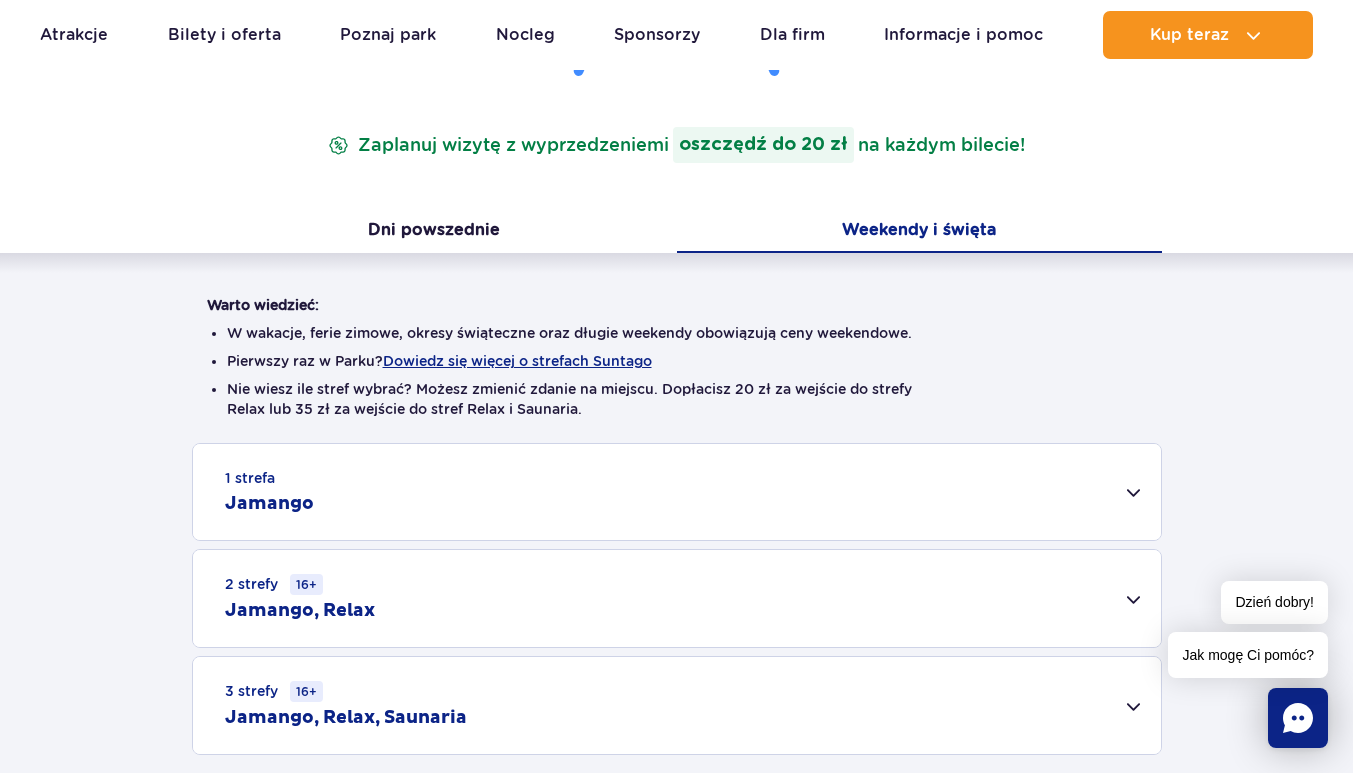 scroll, scrollTop: 300, scrollLeft: 0, axis: vertical 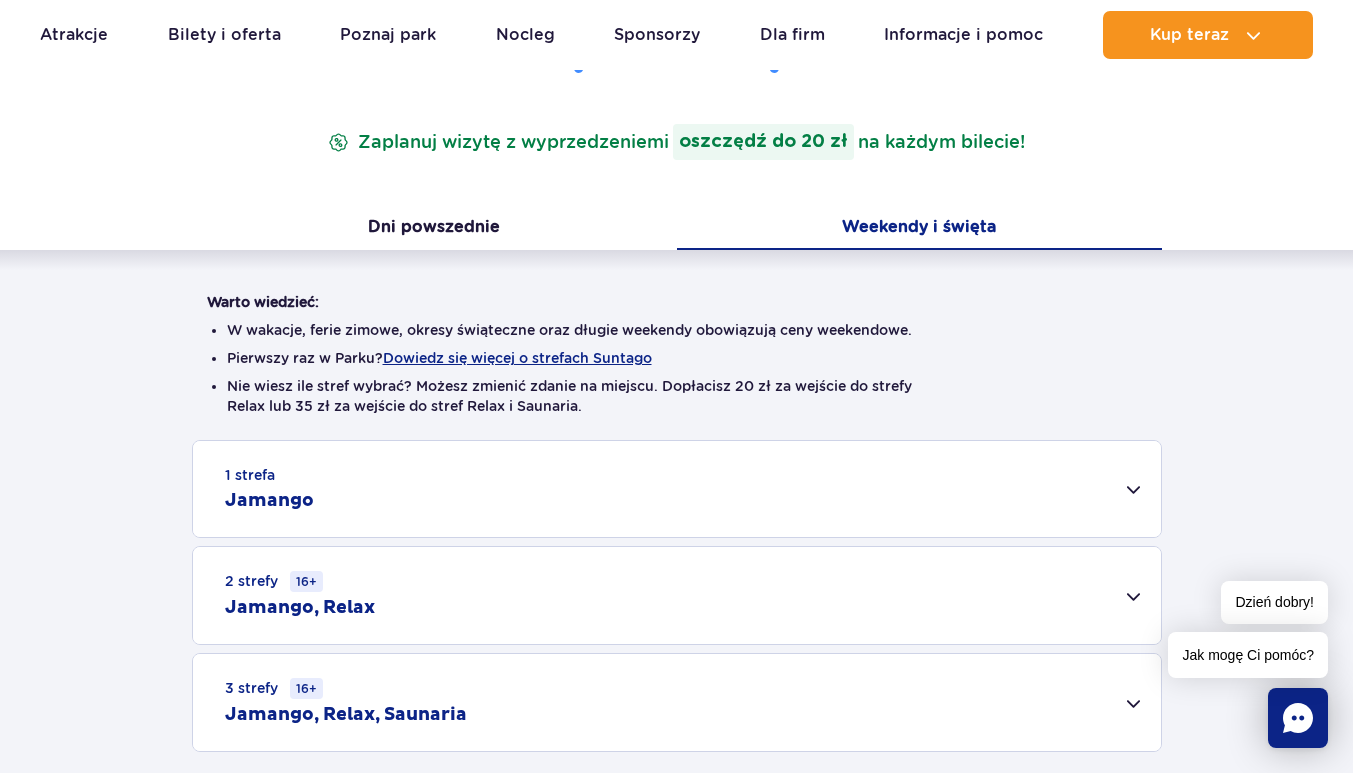 click on "1 strefa
Jamango" at bounding box center [677, 489] 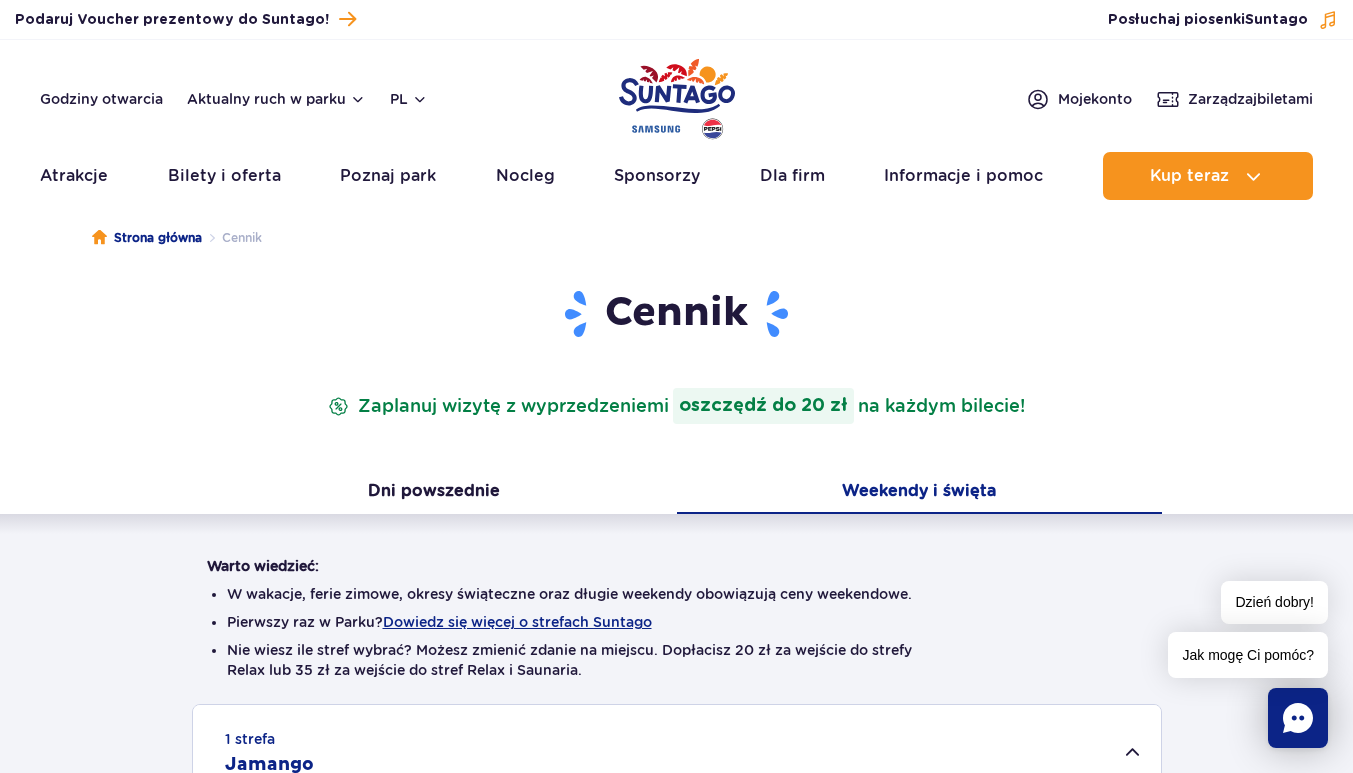 scroll, scrollTop: 0, scrollLeft: 0, axis: both 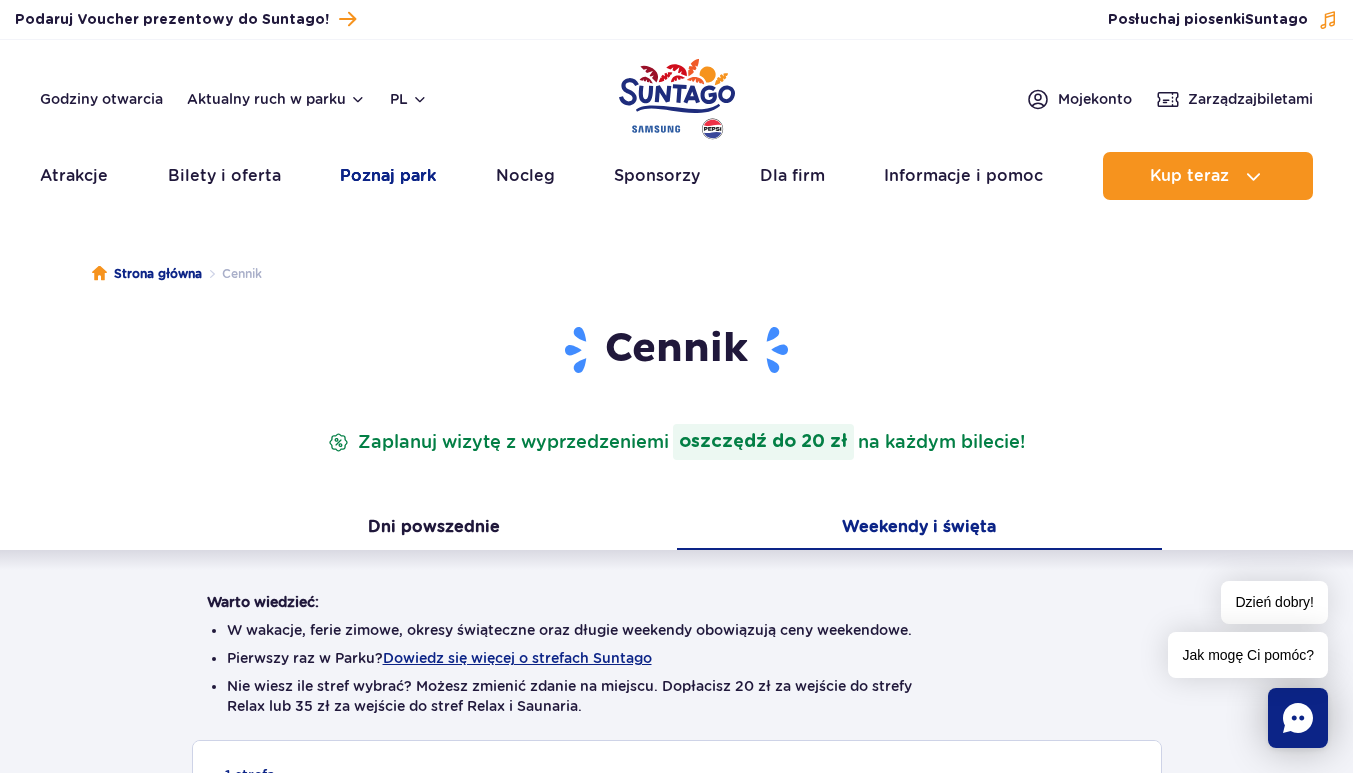 click on "Poznaj park" at bounding box center [388, 176] 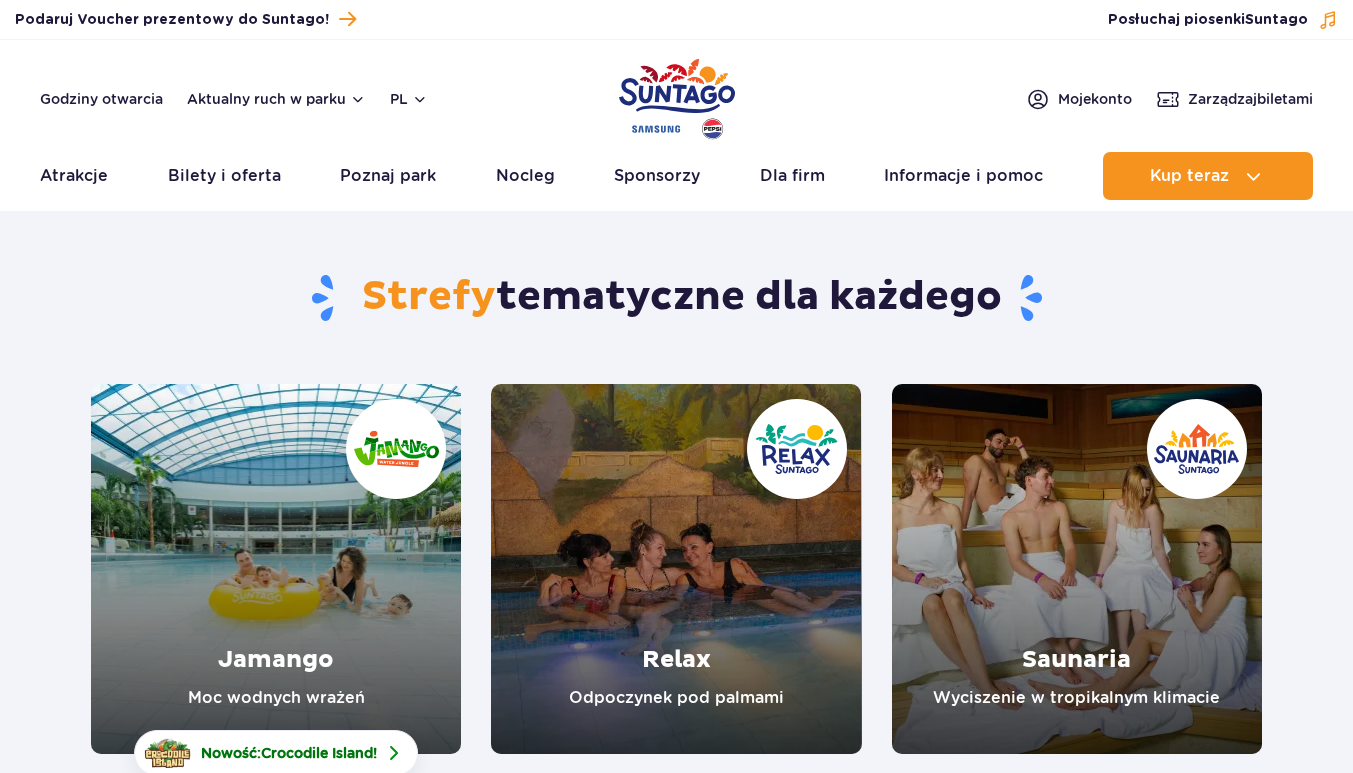 scroll, scrollTop: 0, scrollLeft: 0, axis: both 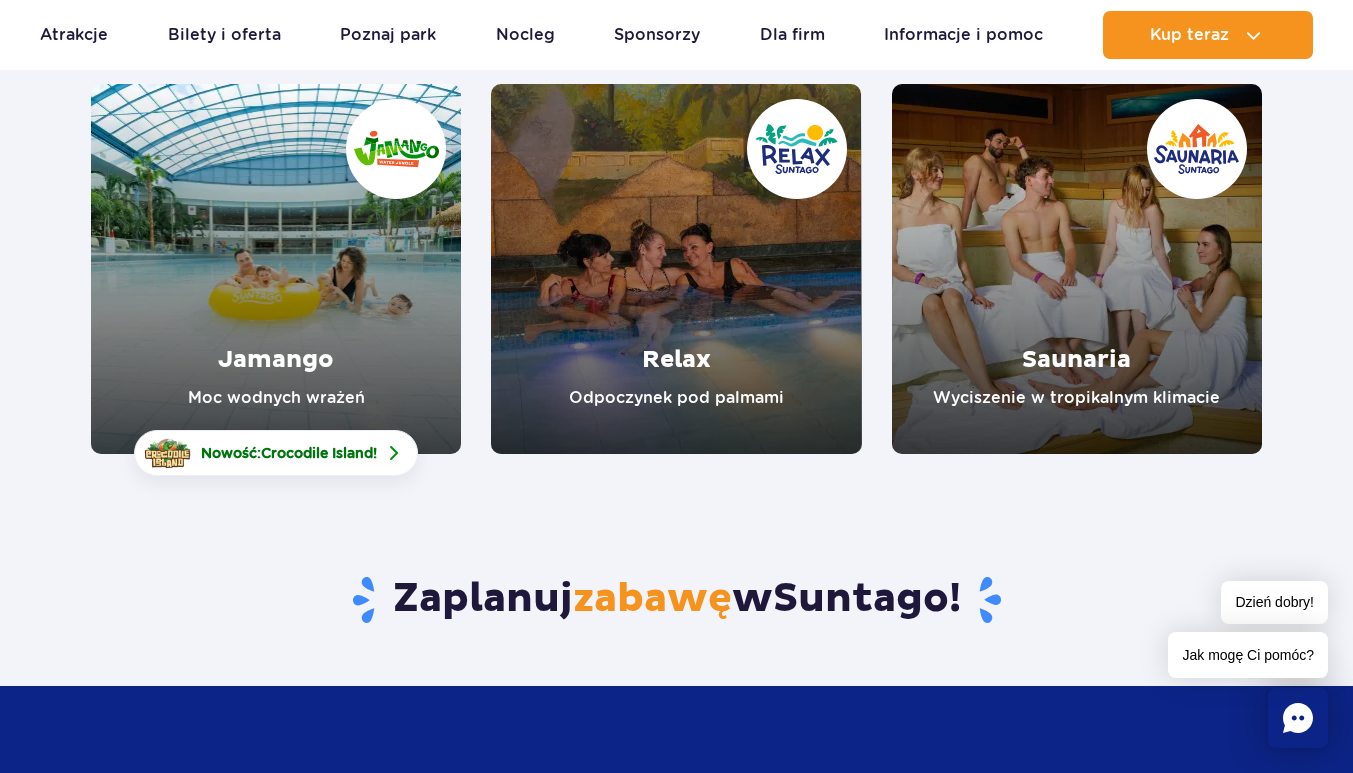 click at bounding box center (676, 269) 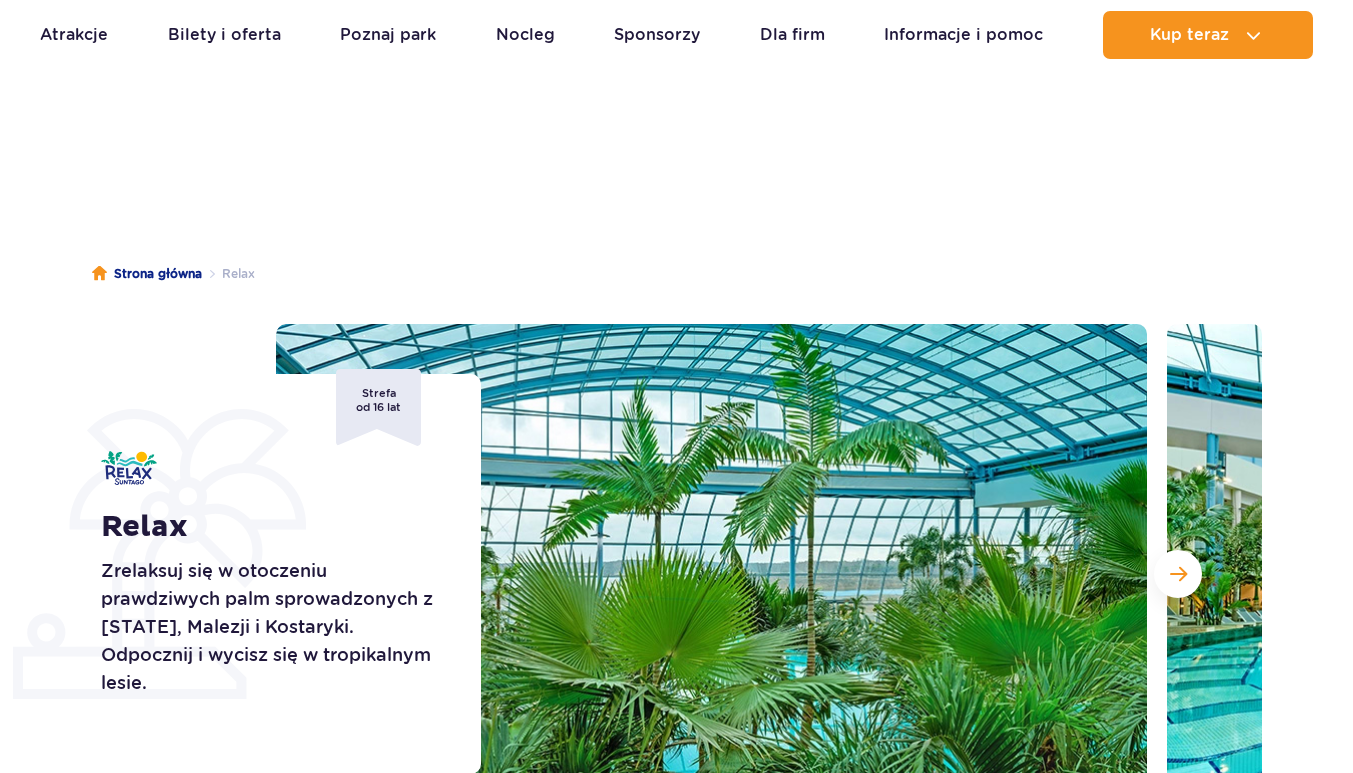 scroll, scrollTop: 300, scrollLeft: 0, axis: vertical 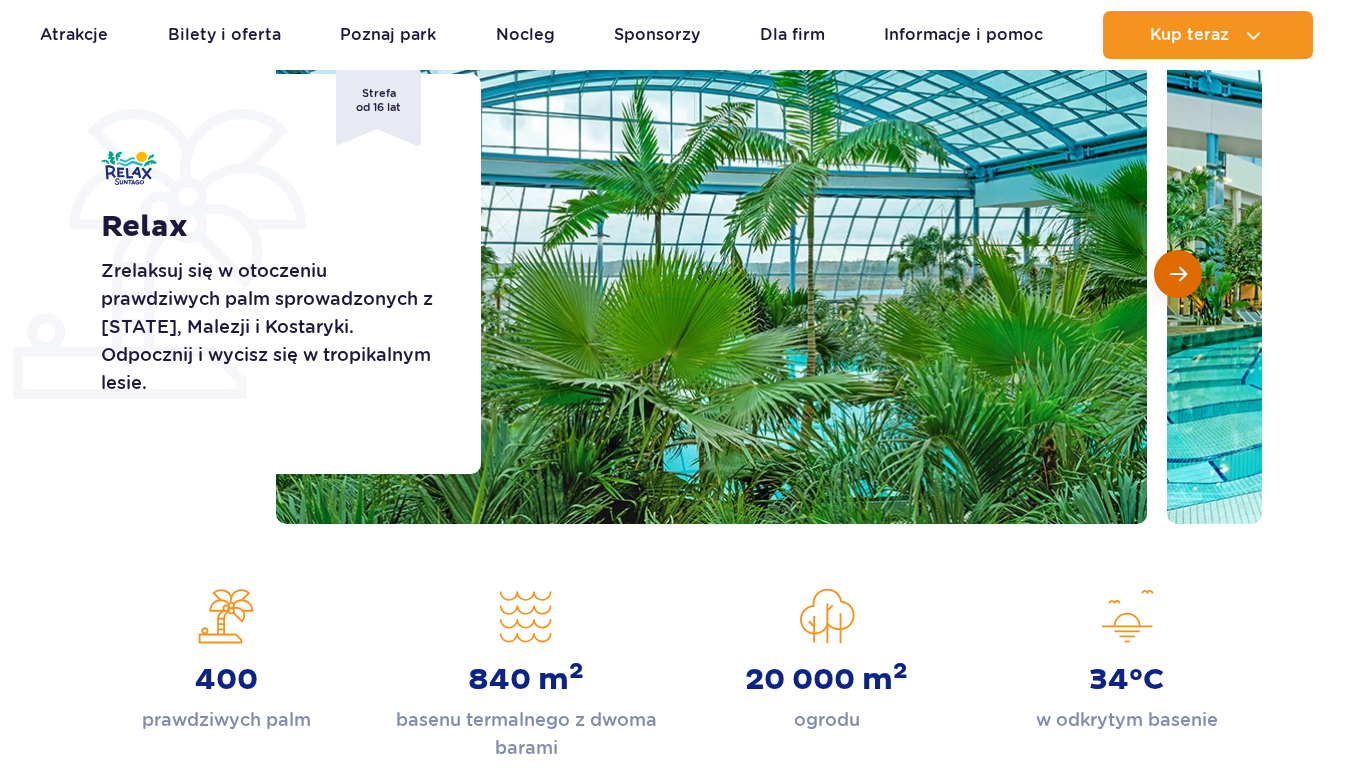 click at bounding box center [1178, 274] 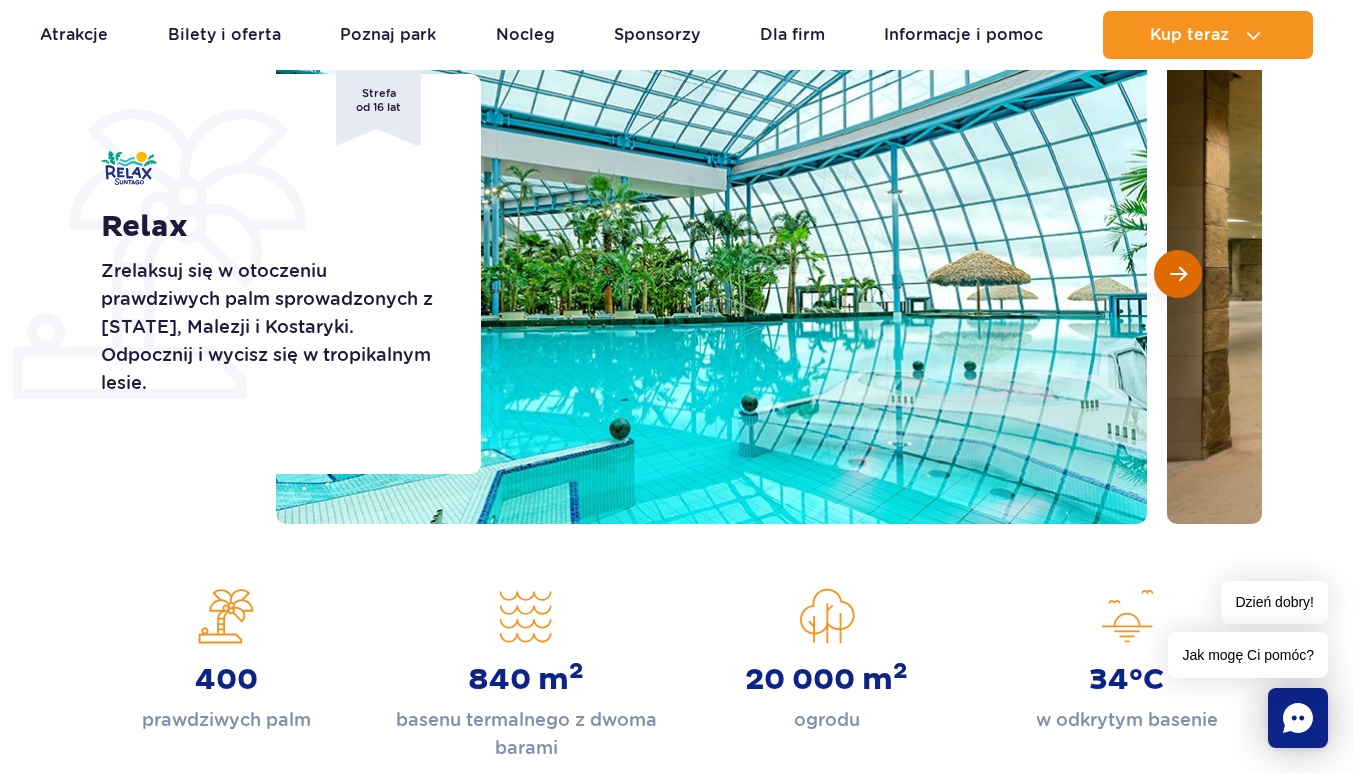 click at bounding box center [1178, 274] 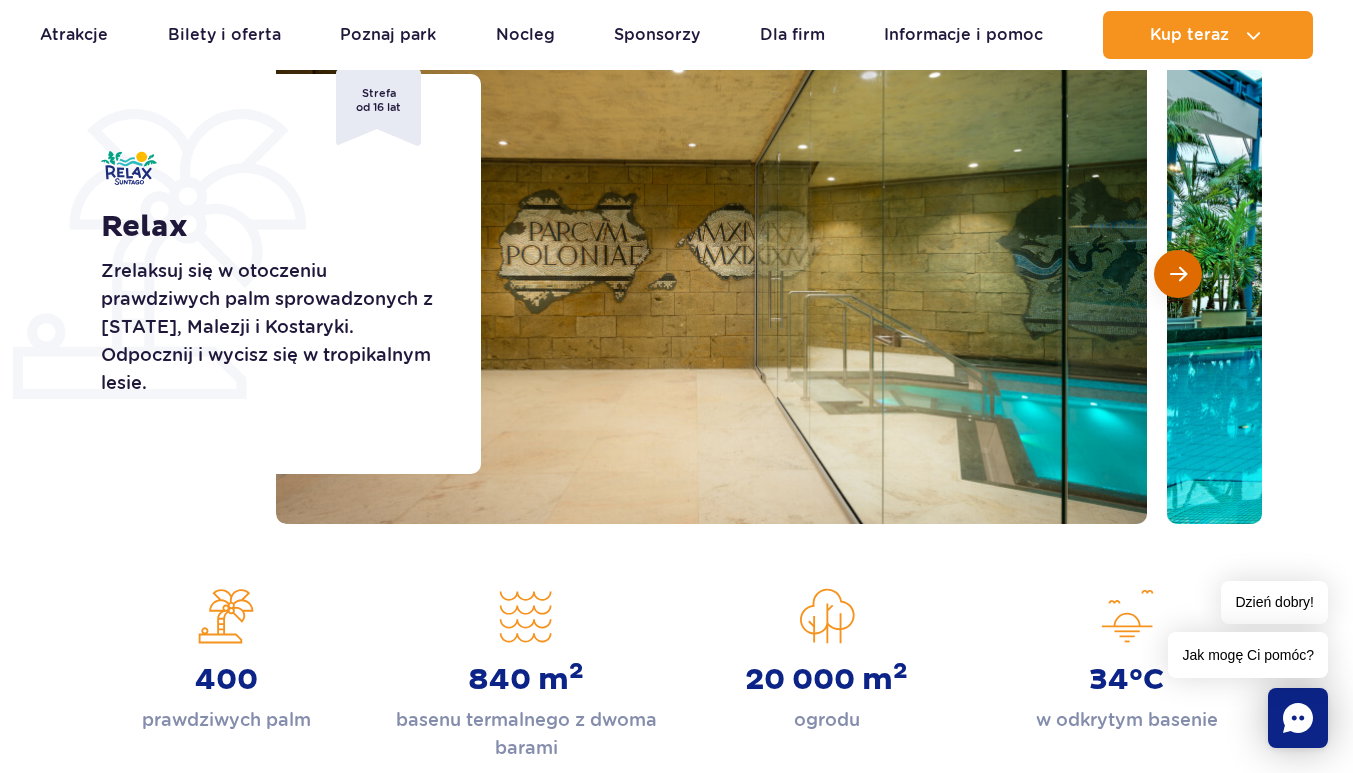 click at bounding box center [1178, 274] 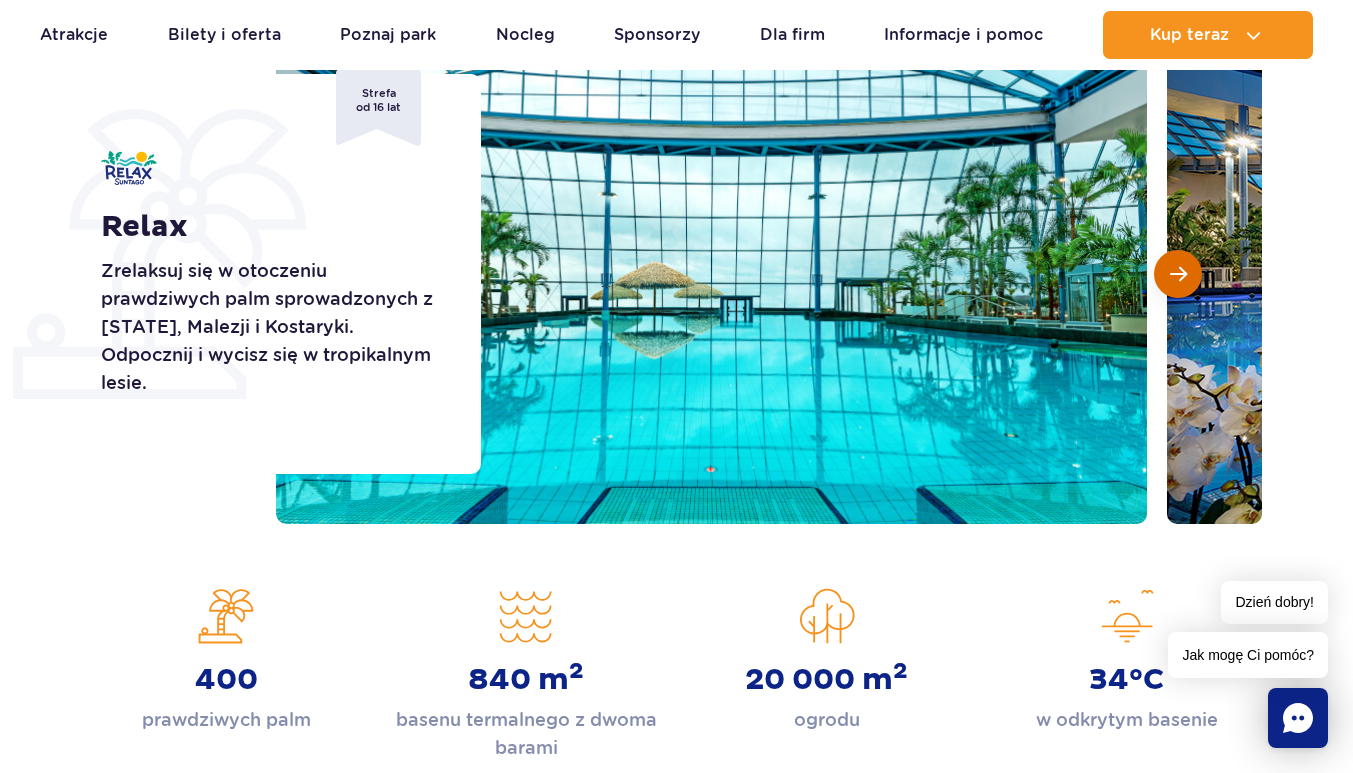 click at bounding box center (1178, 274) 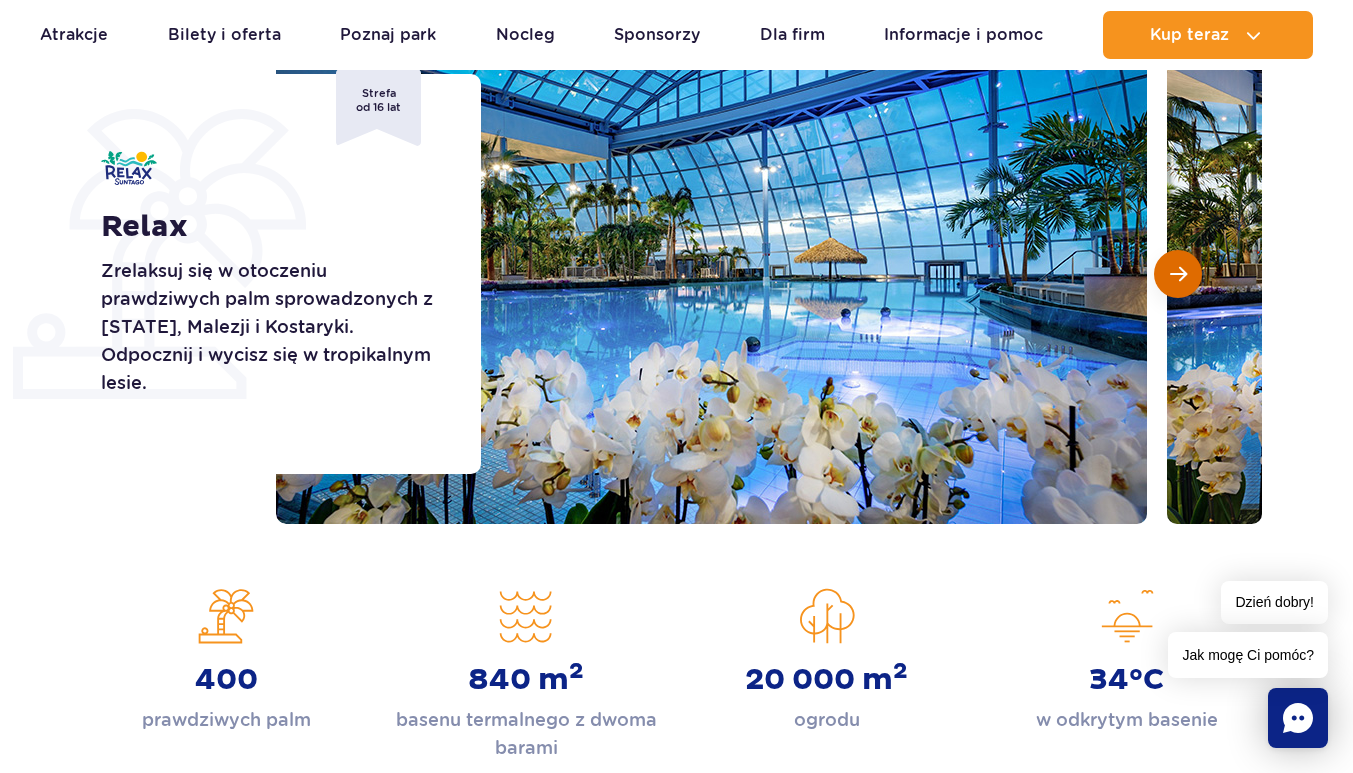 click at bounding box center (1178, 274) 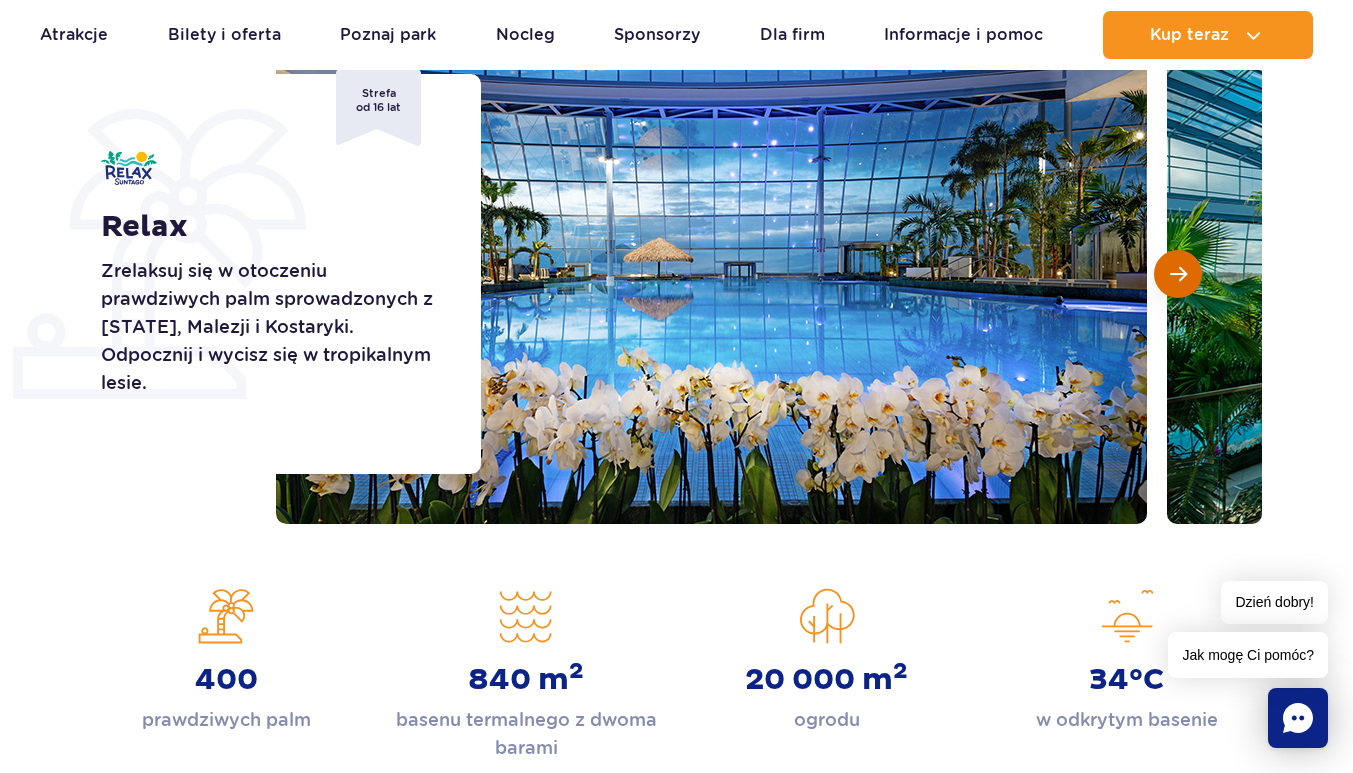 click at bounding box center (1178, 274) 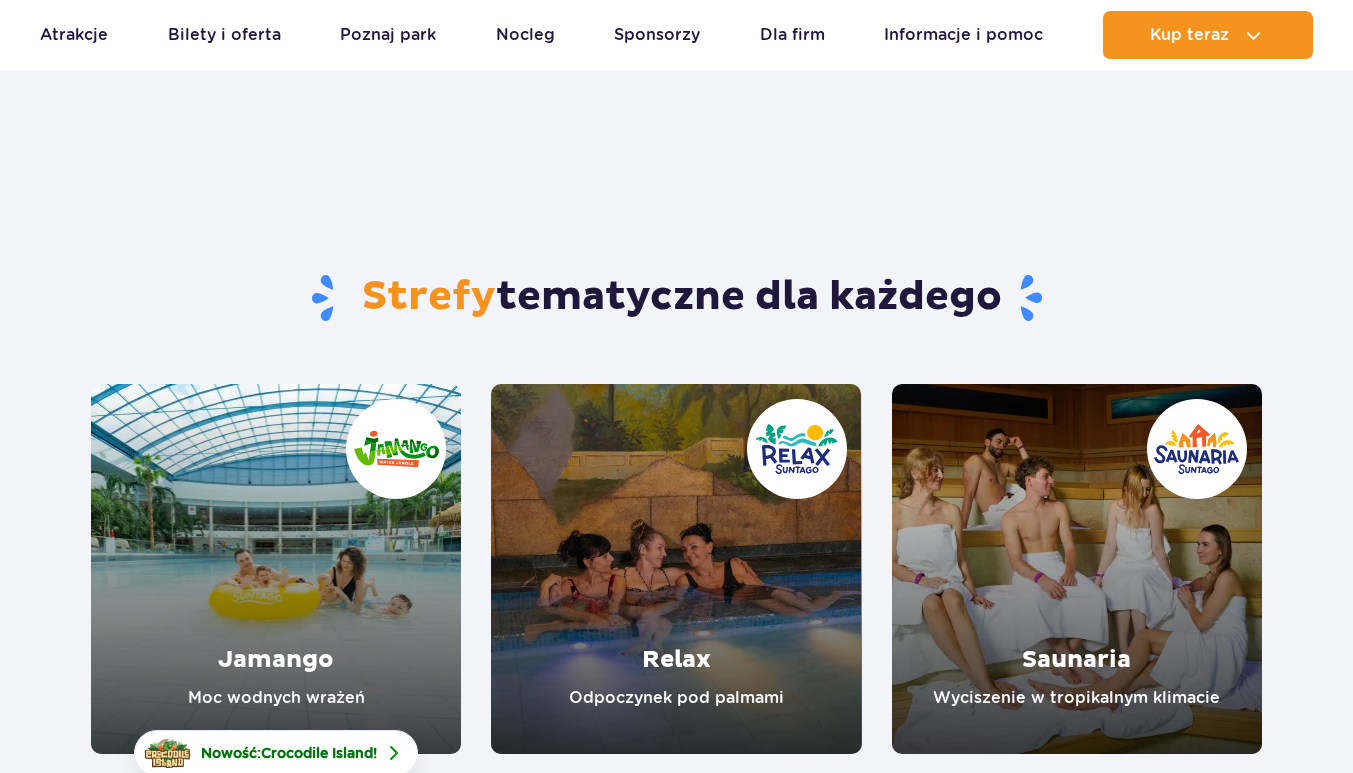 scroll, scrollTop: 300, scrollLeft: 0, axis: vertical 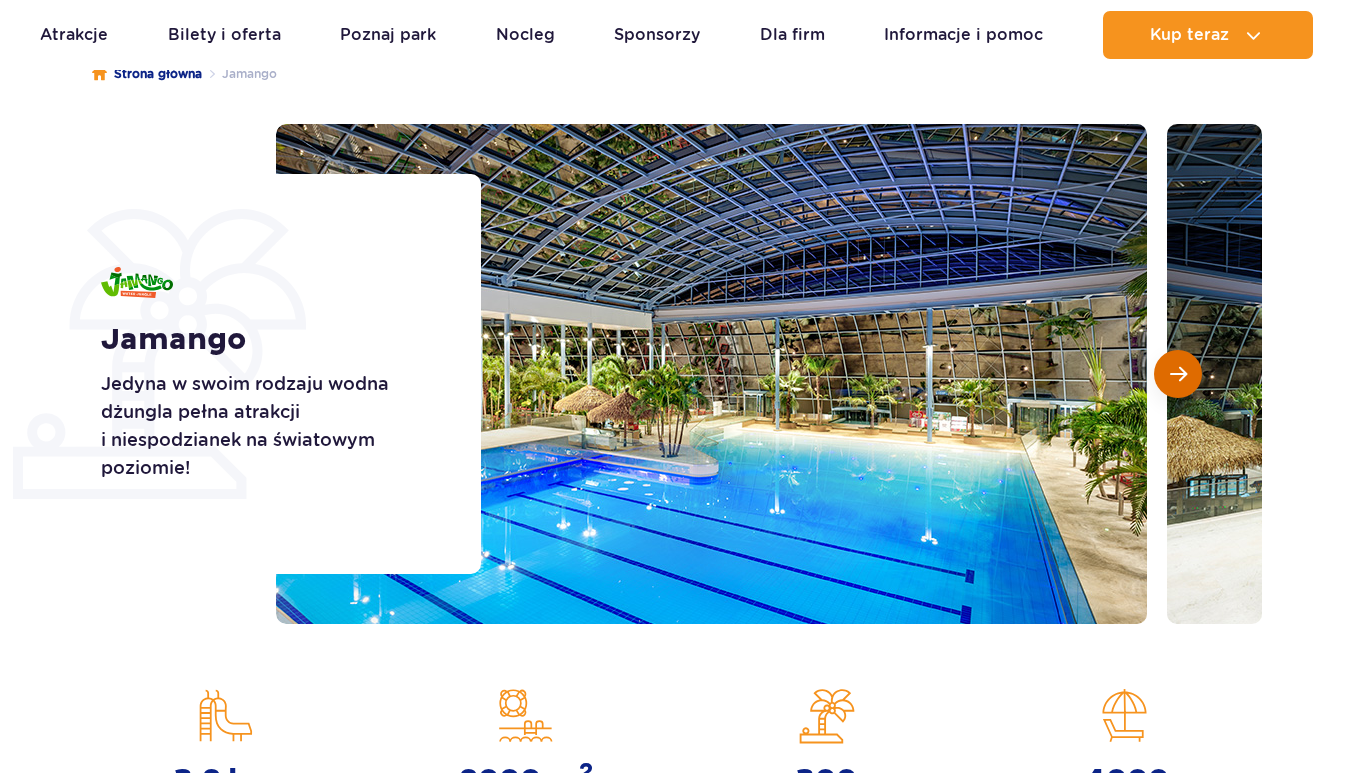 click at bounding box center (1178, 374) 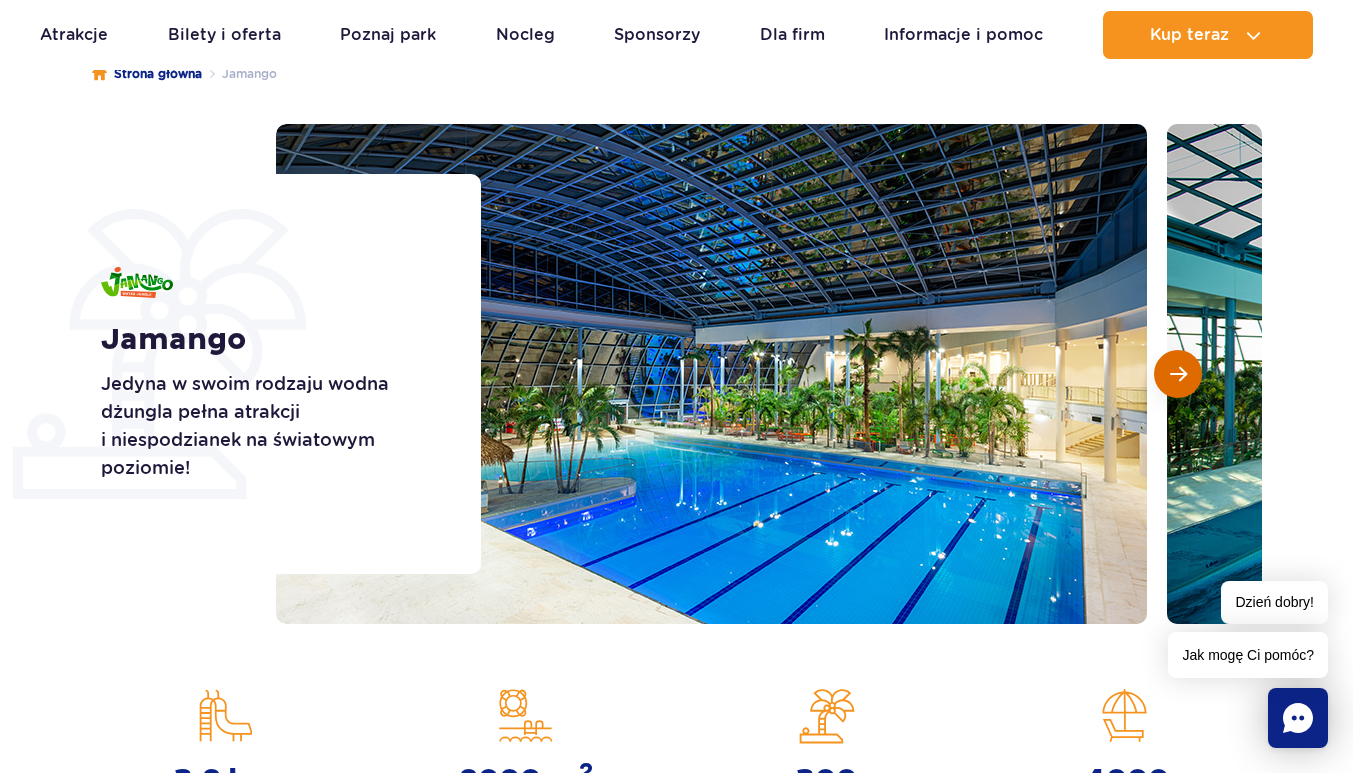 click at bounding box center (1178, 374) 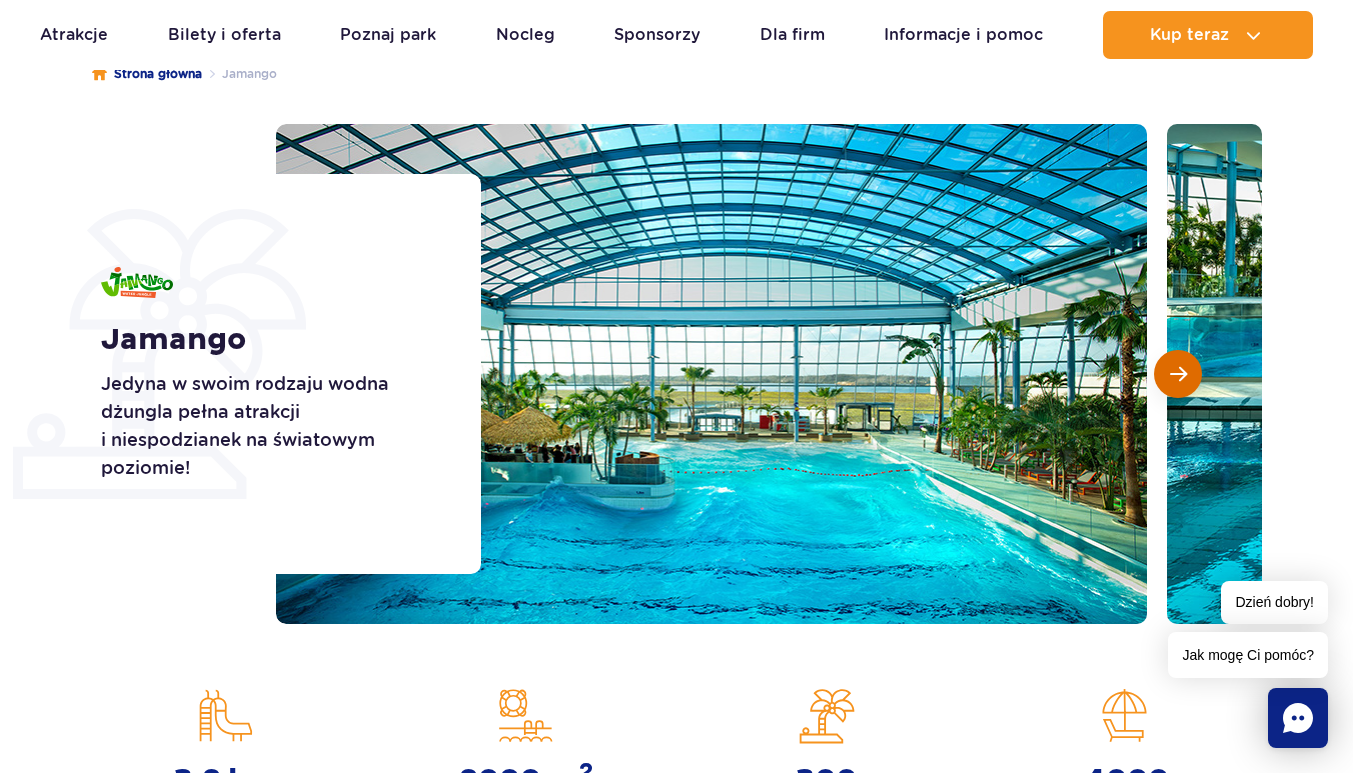 click at bounding box center (1178, 374) 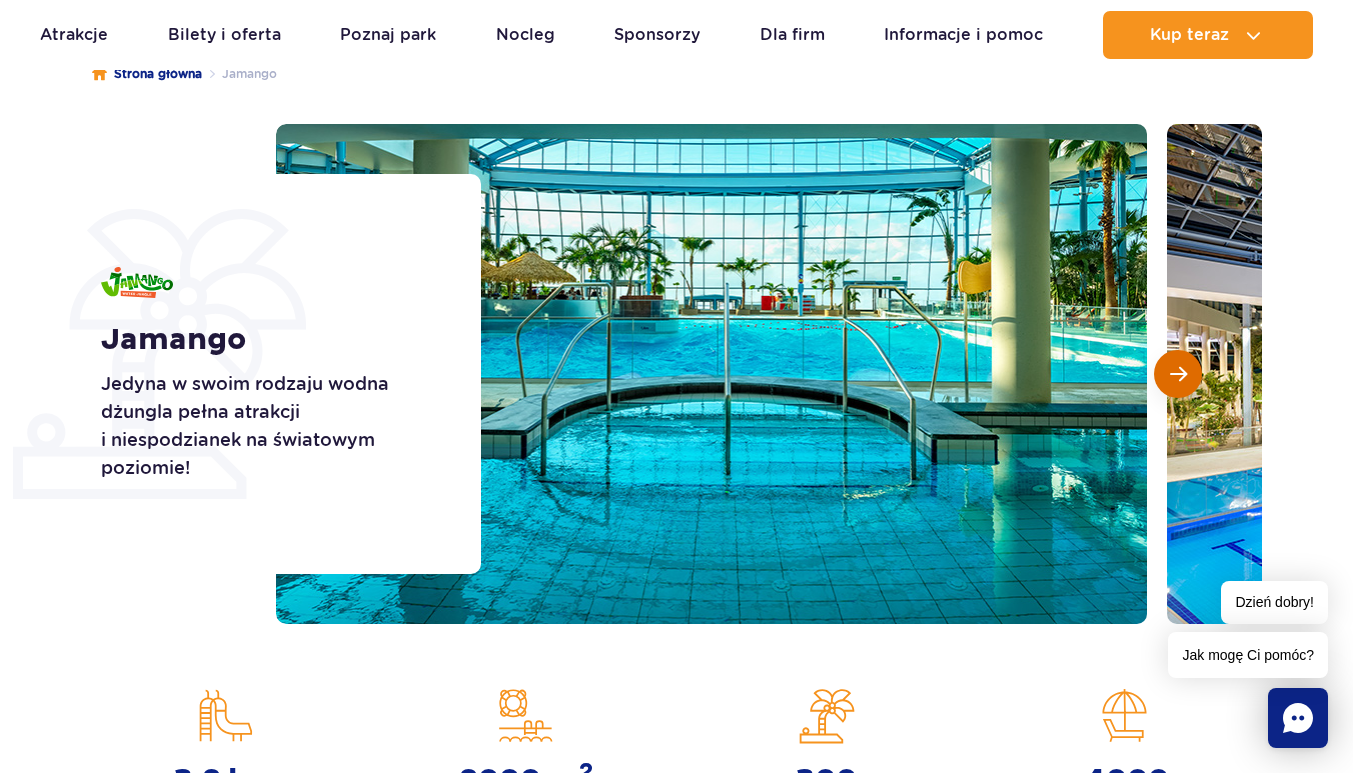 click at bounding box center [1178, 374] 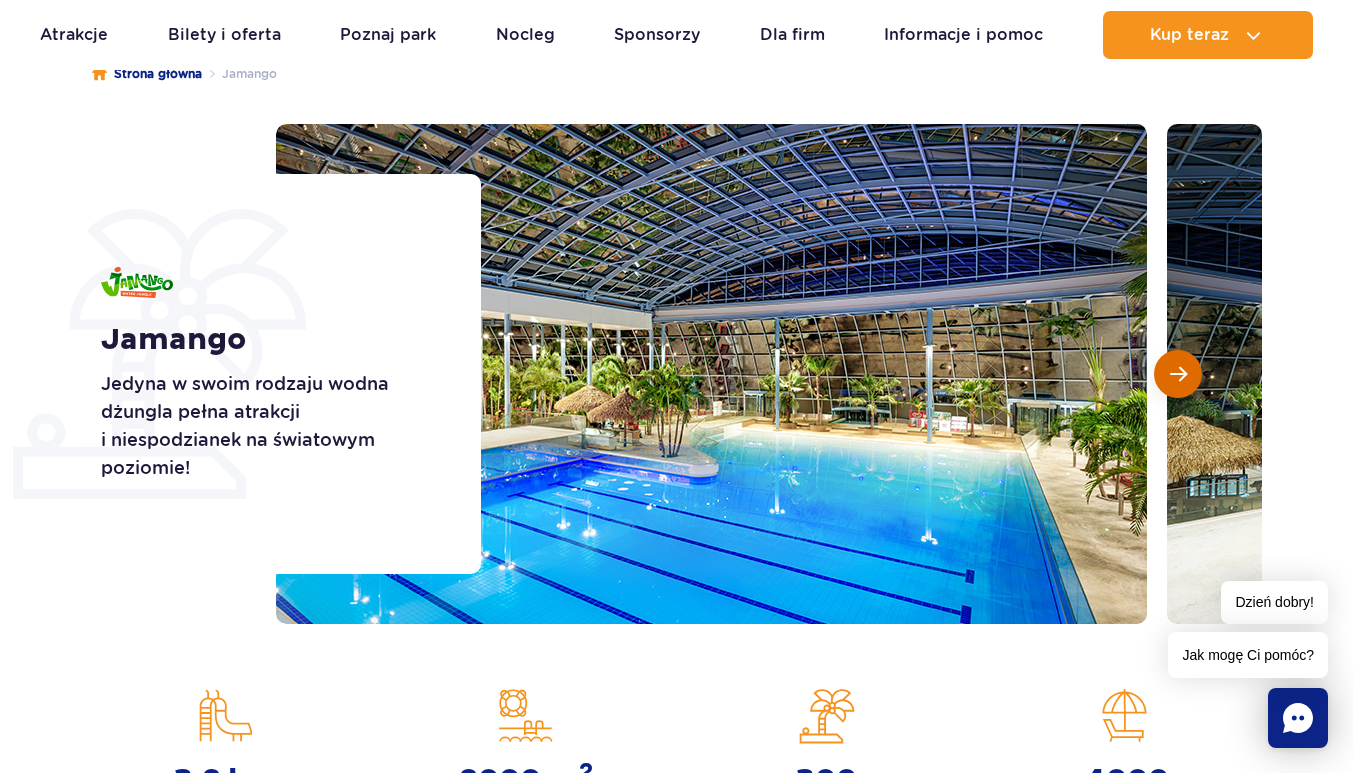 click at bounding box center (1178, 374) 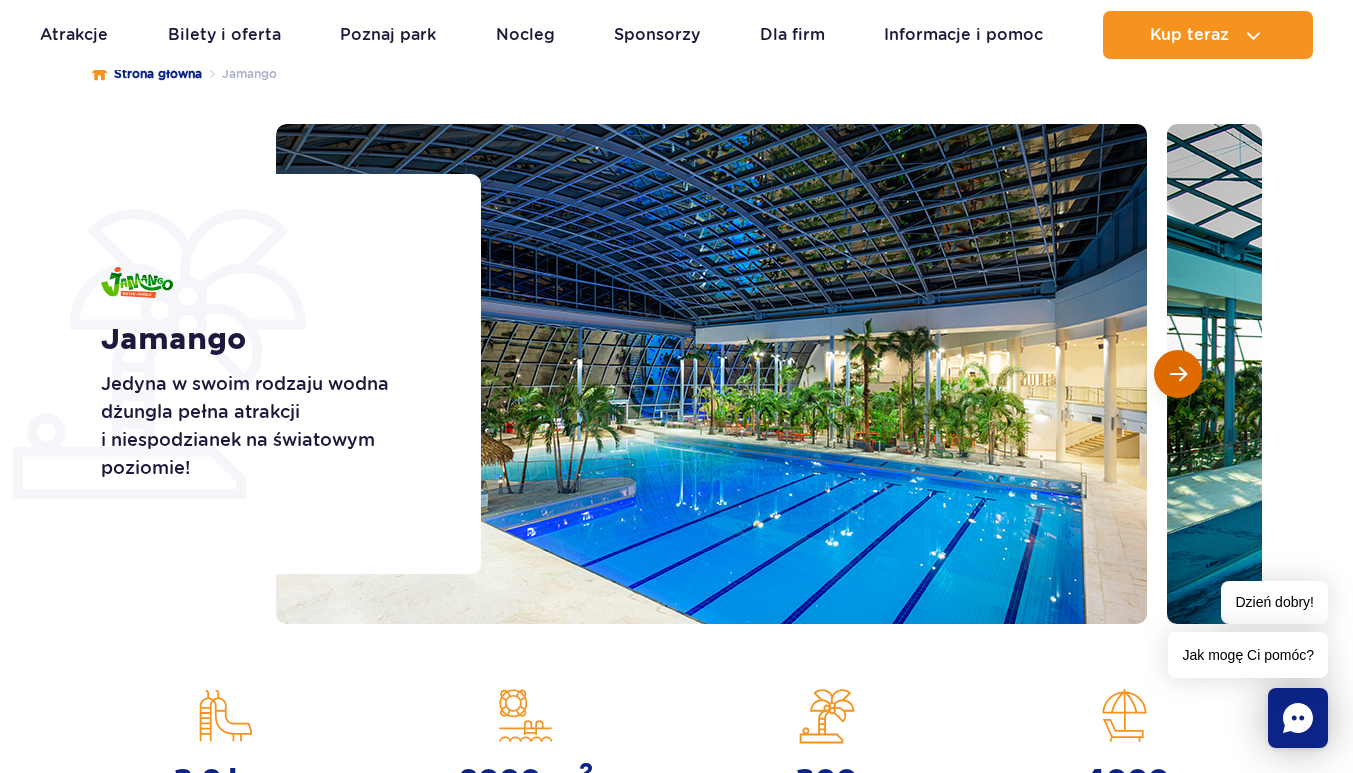 click at bounding box center (1178, 374) 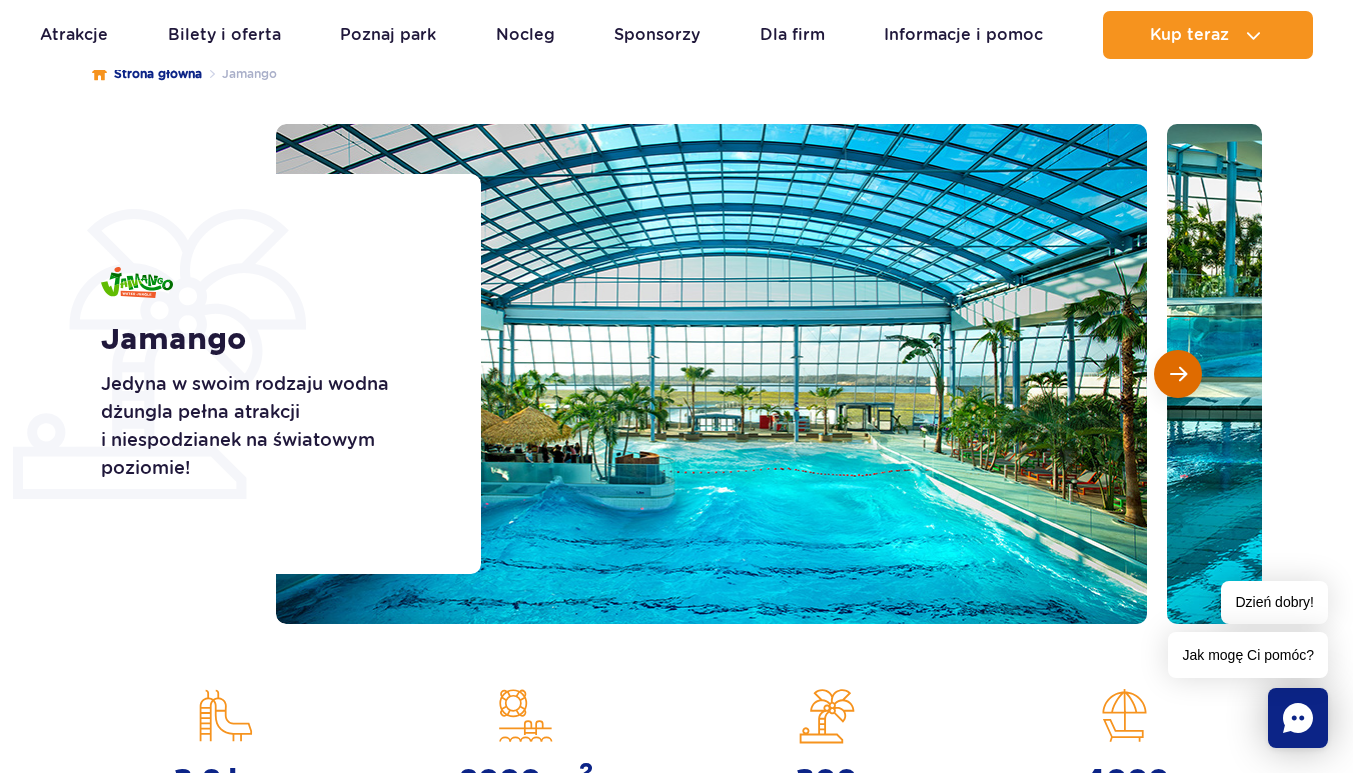click at bounding box center (1178, 374) 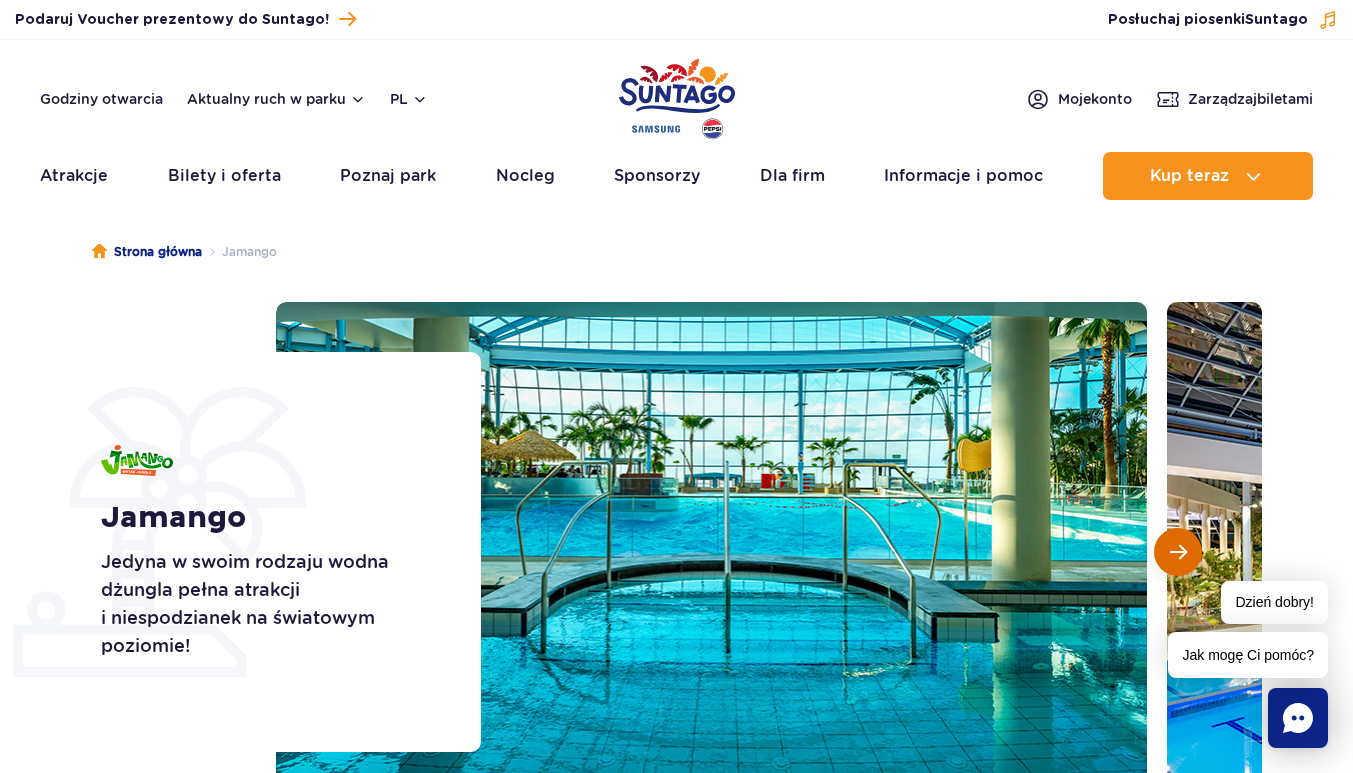 scroll, scrollTop: 0, scrollLeft: 0, axis: both 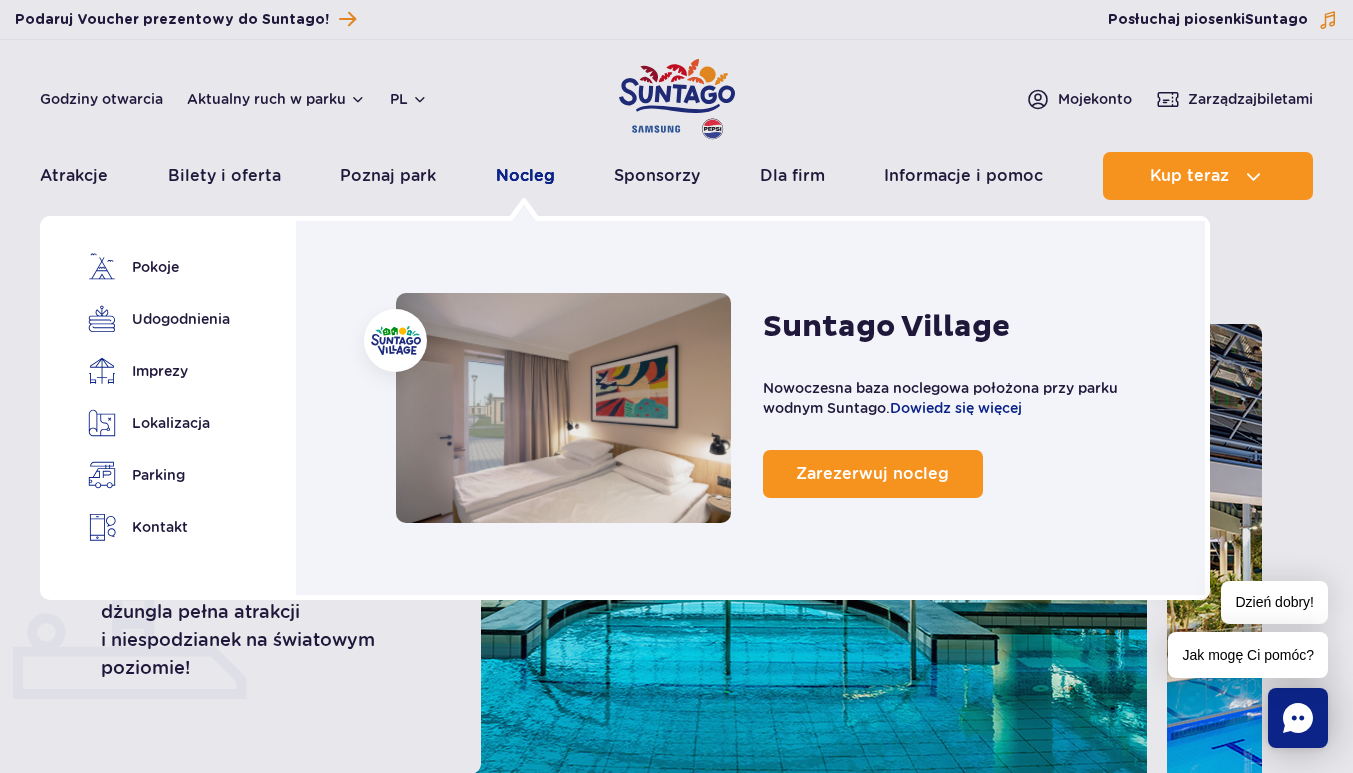 click on "Nocleg" at bounding box center [525, 176] 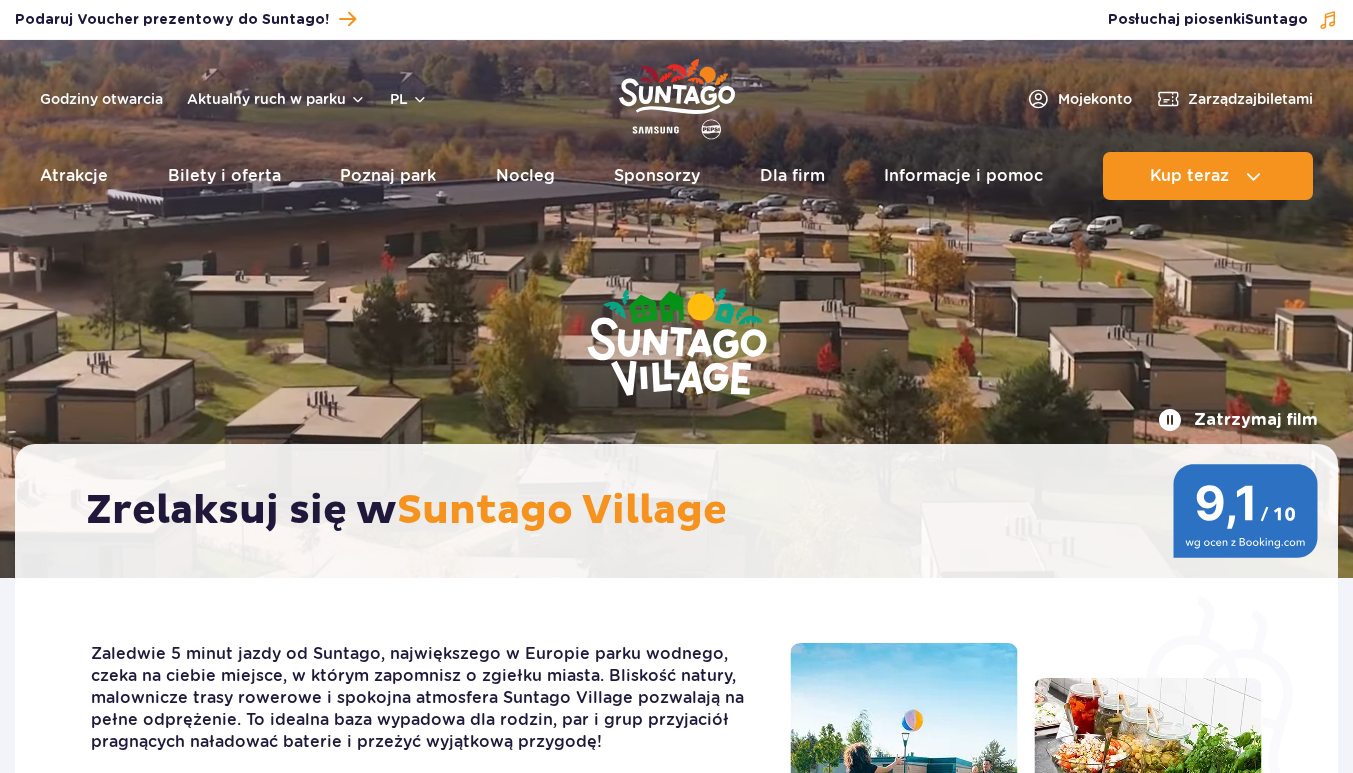 scroll, scrollTop: 0, scrollLeft: 0, axis: both 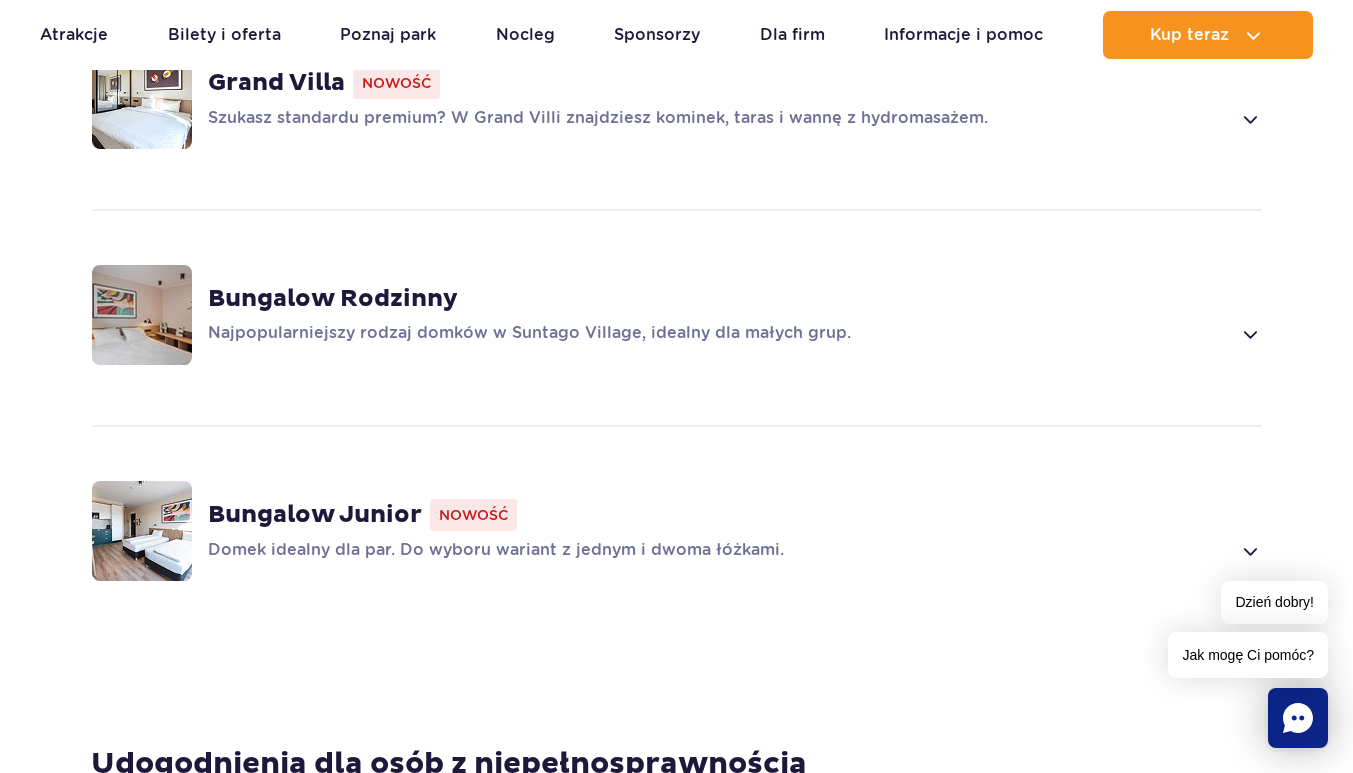click on "Bungalow Rodzinny
Najpopularniejszy rodzaj domków w Suntago Village, idealny dla małych grup." at bounding box center [677, 315] 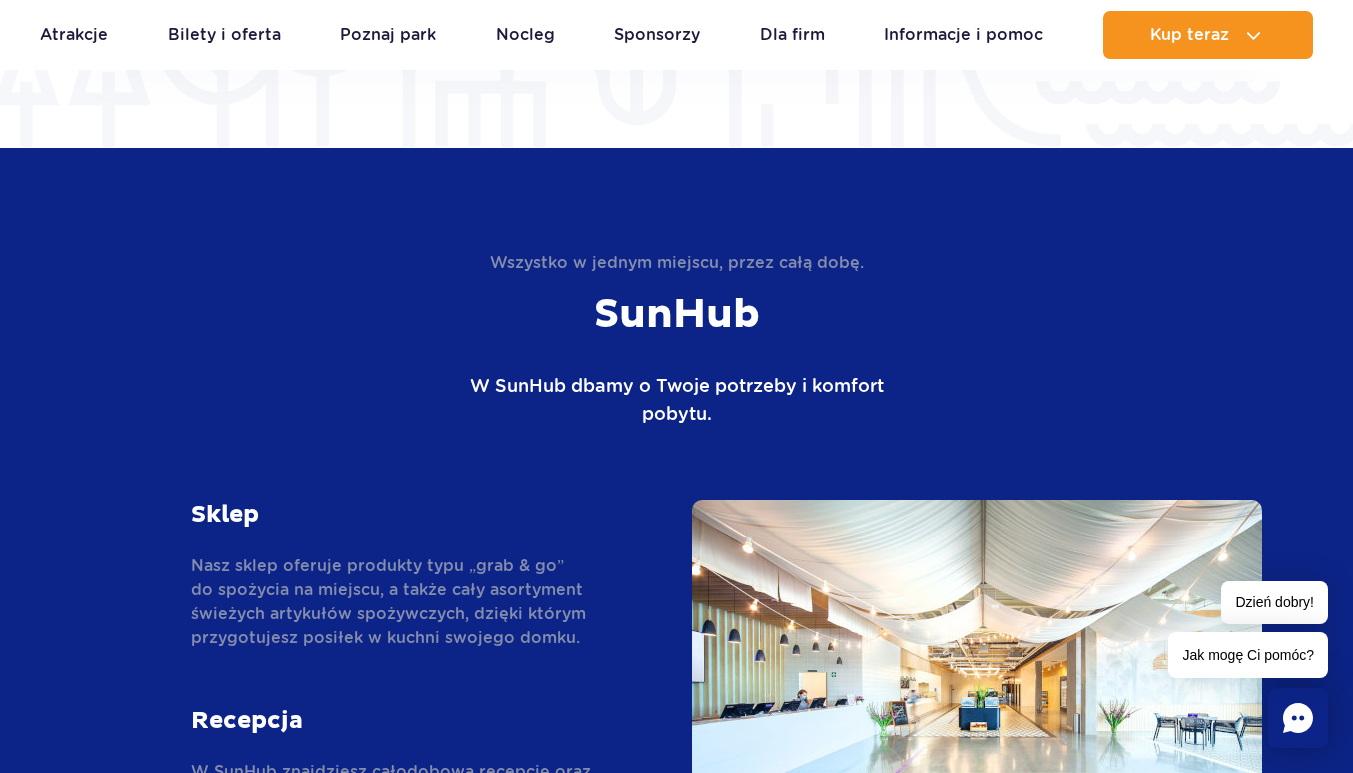 scroll, scrollTop: 4317, scrollLeft: 0, axis: vertical 